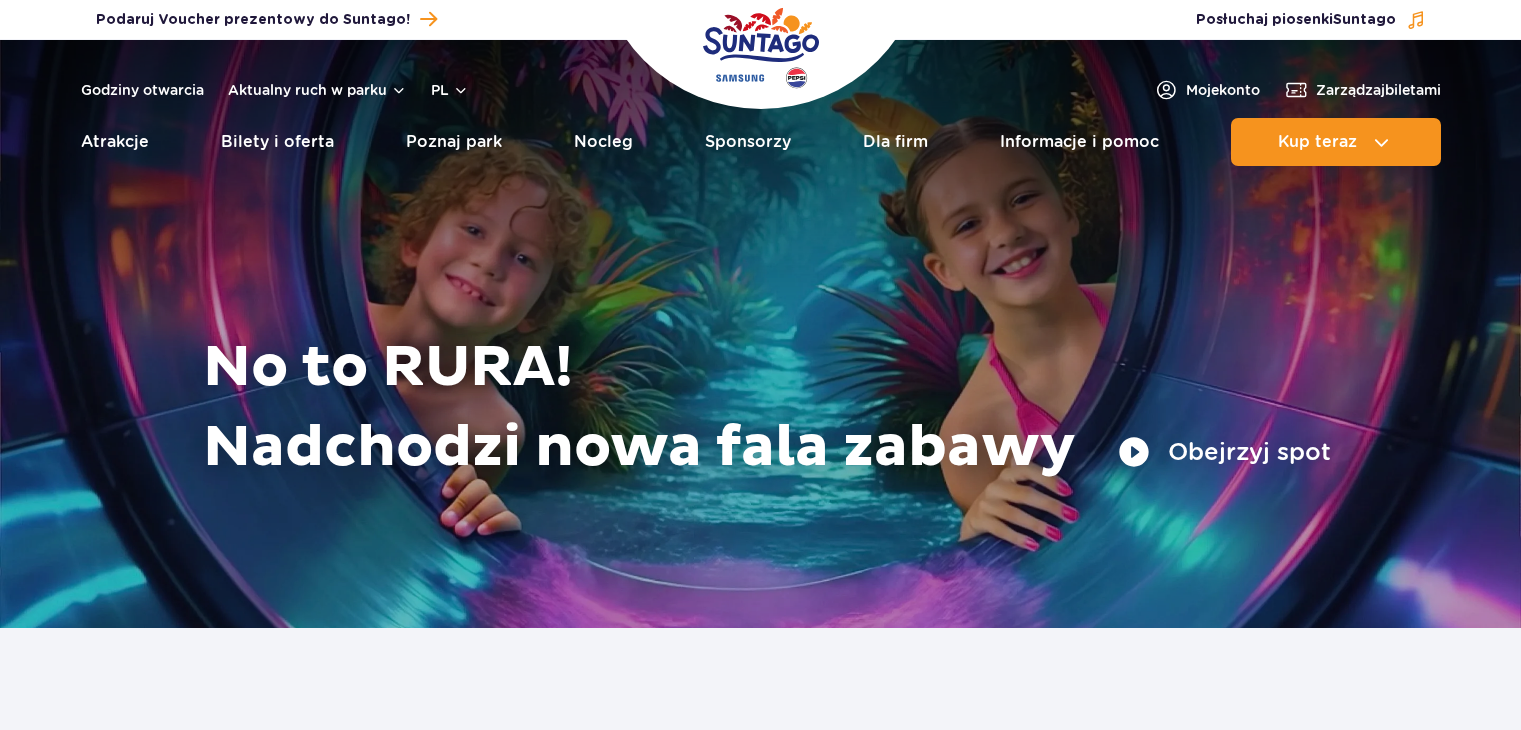 scroll, scrollTop: 0, scrollLeft: 0, axis: both 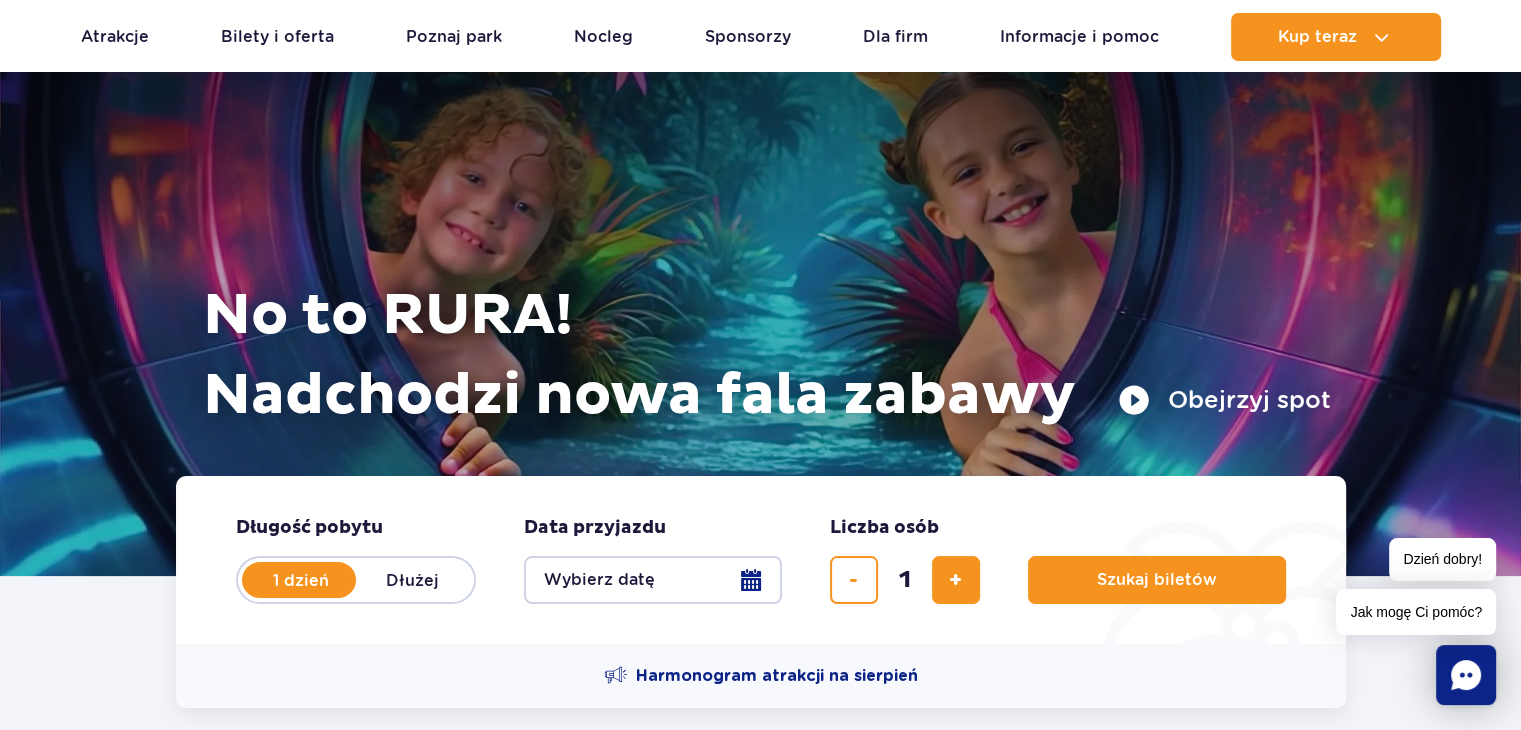 click on "Dłużej" at bounding box center [413, 580] 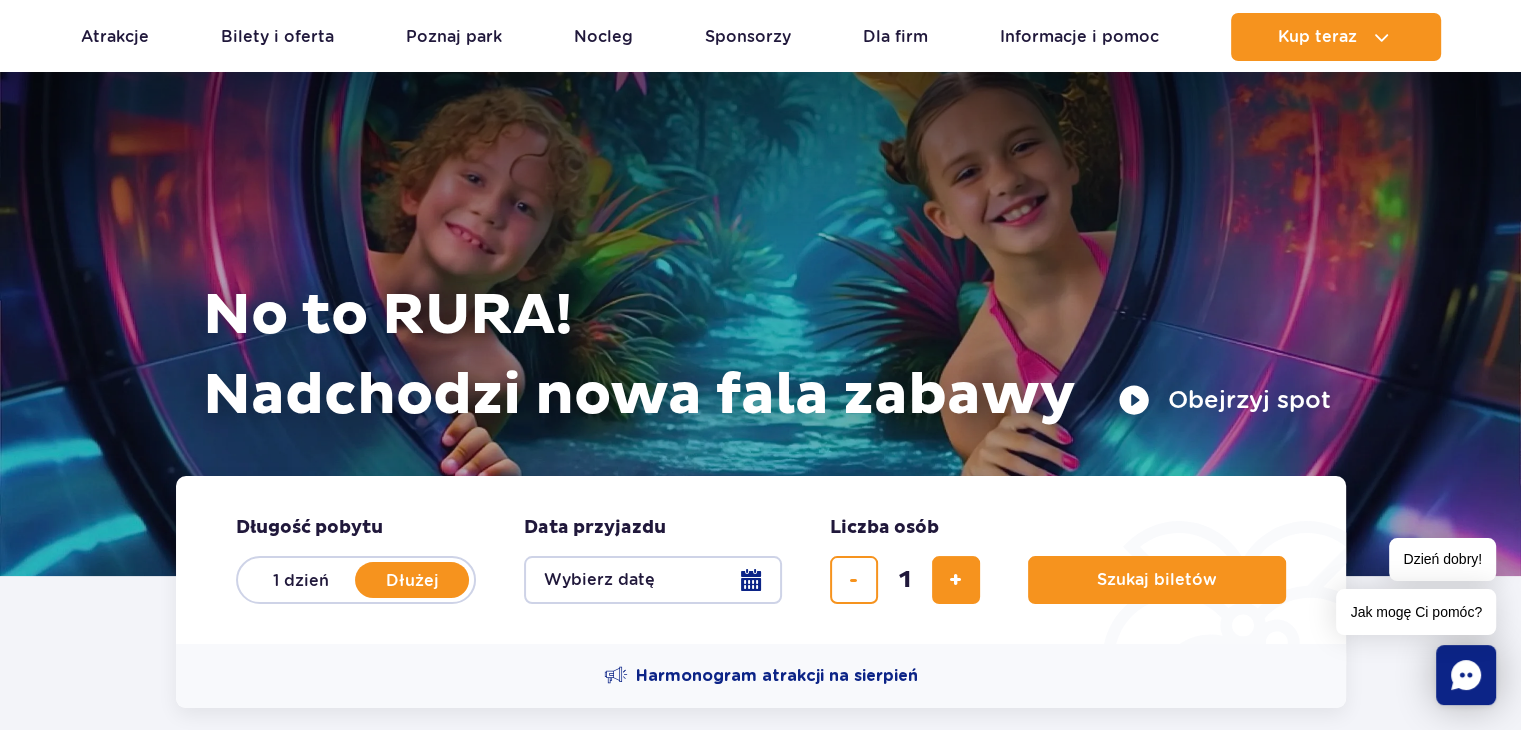 click on "Wybierz datę" at bounding box center [653, 580] 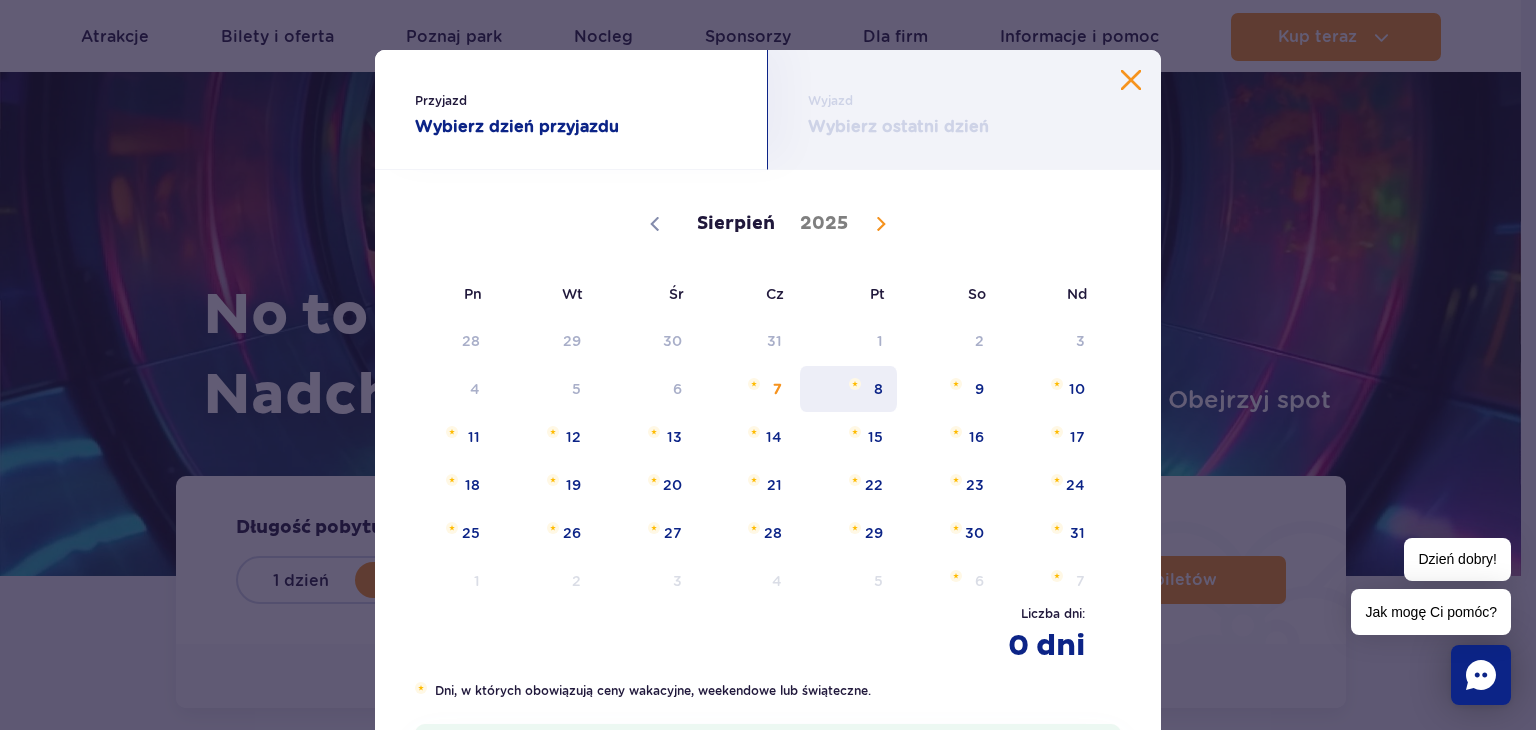click on "8" at bounding box center (848, 389) 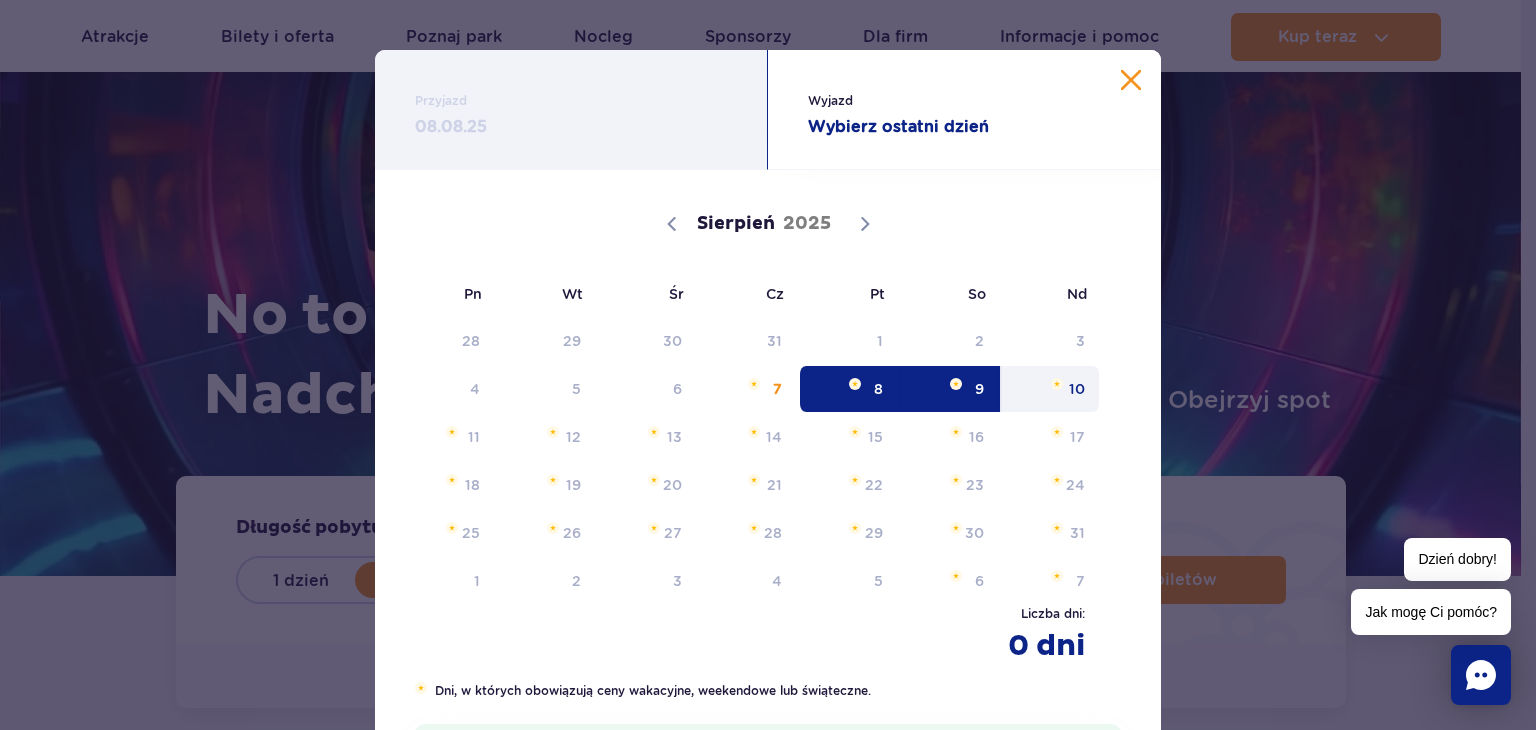 click on "10" at bounding box center [1050, 389] 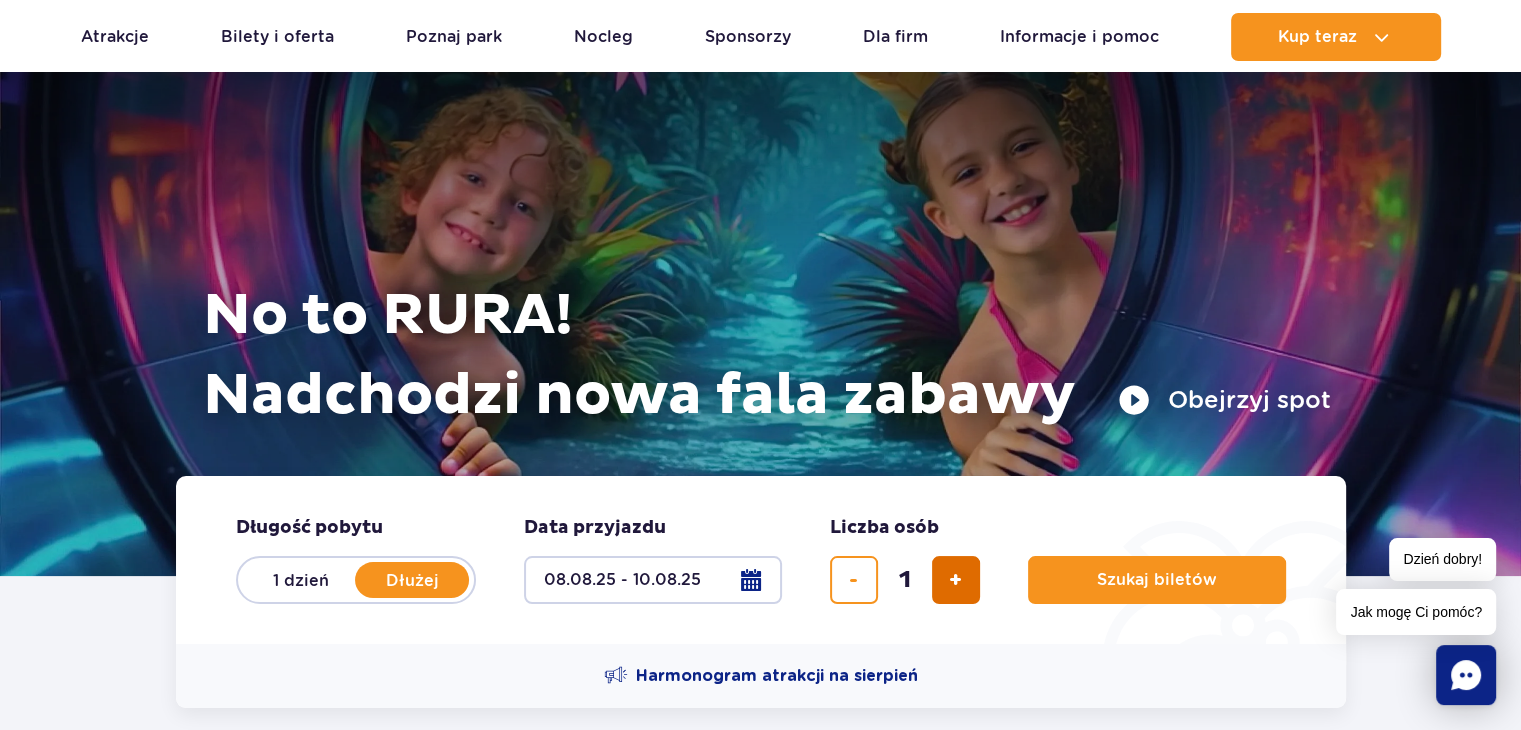 click at bounding box center (956, 580) 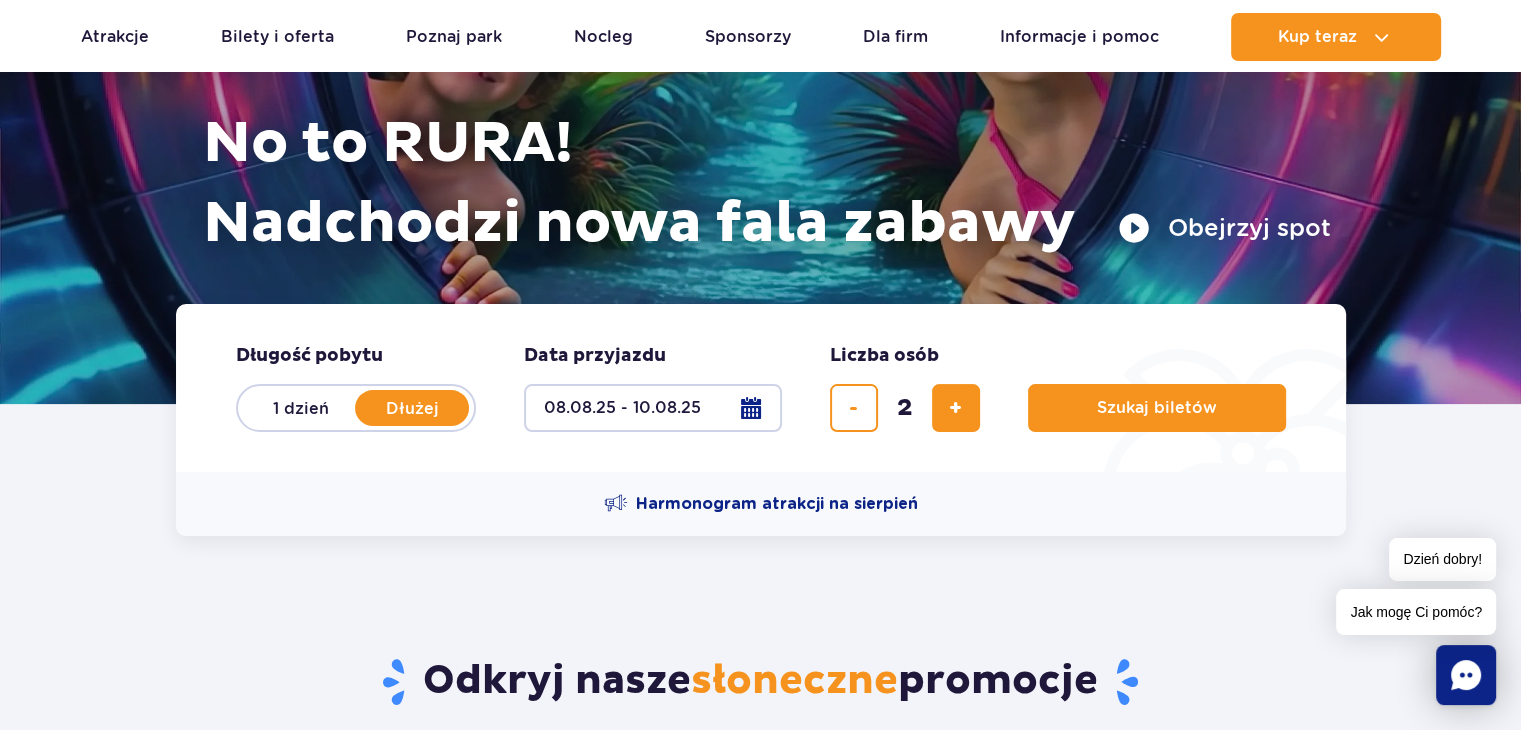 scroll, scrollTop: 228, scrollLeft: 0, axis: vertical 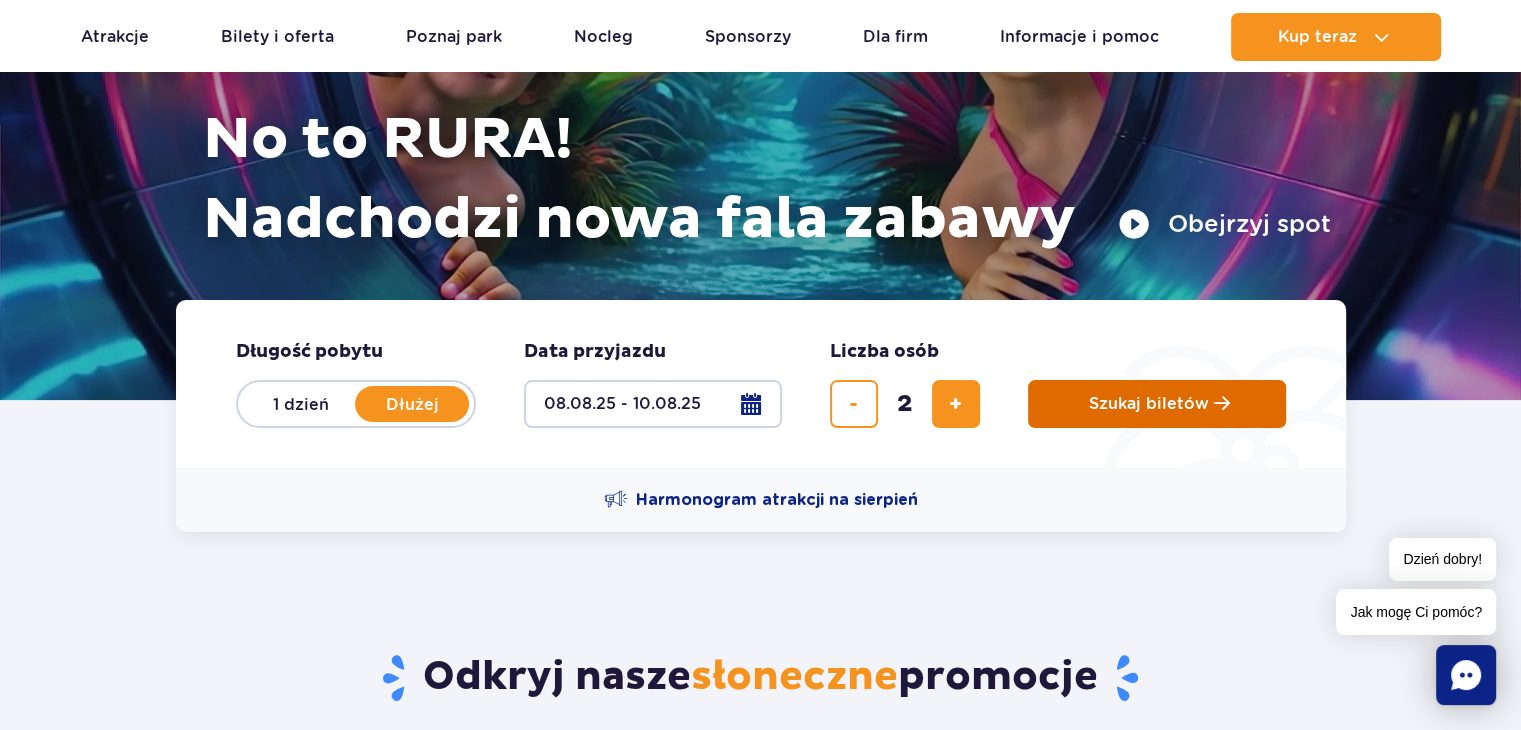 click on "Szukaj biletów" at bounding box center [1149, 404] 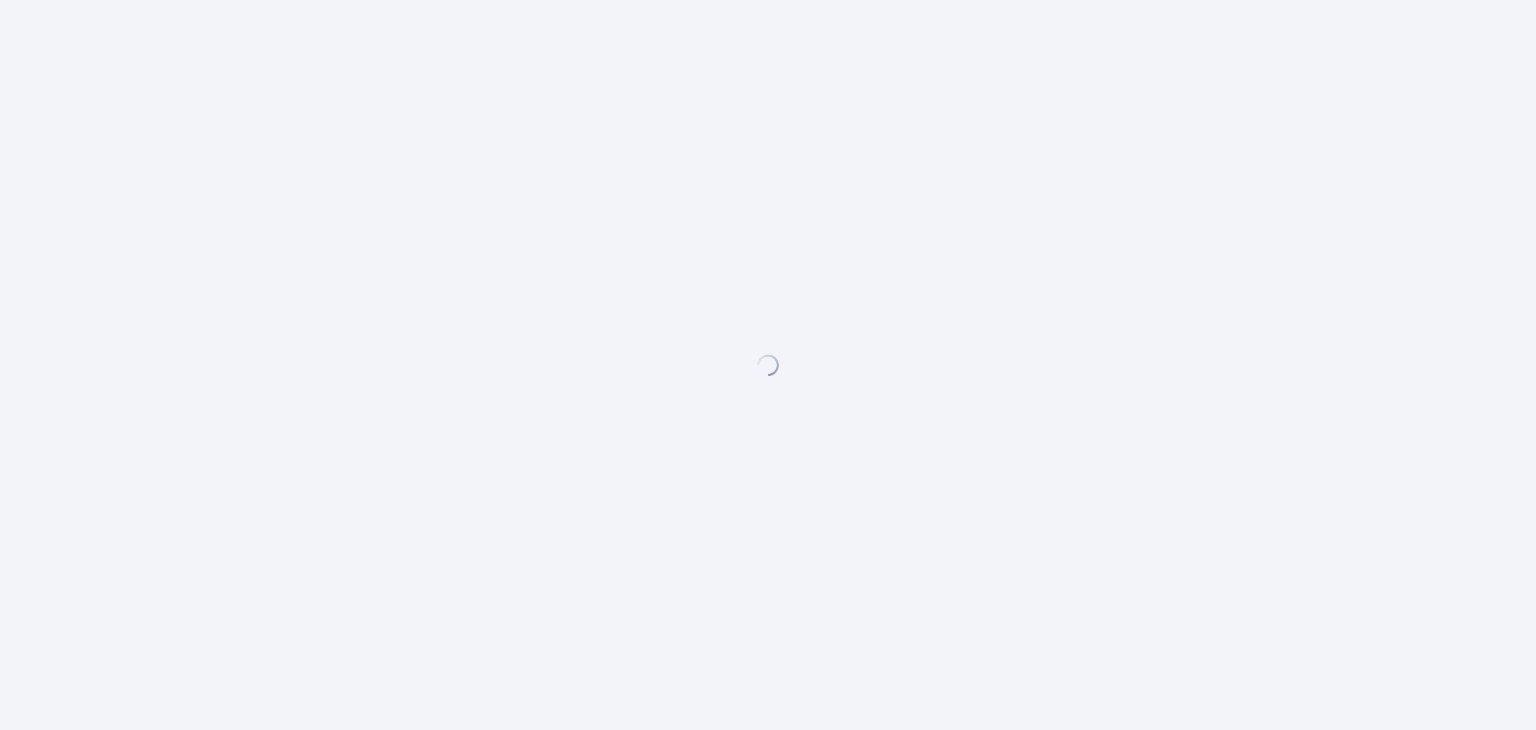scroll, scrollTop: 0, scrollLeft: 0, axis: both 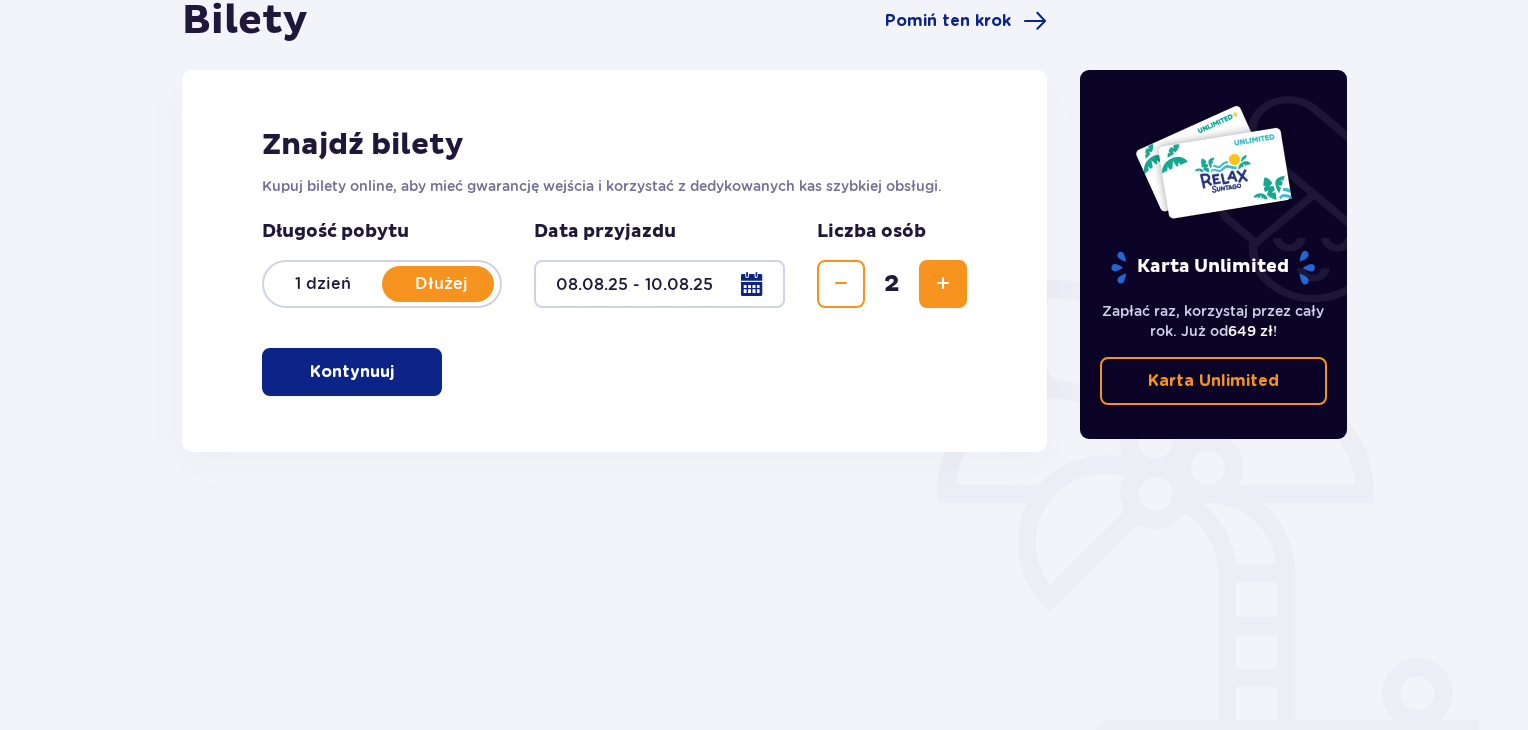 click on "Kontynuuj" at bounding box center (352, 372) 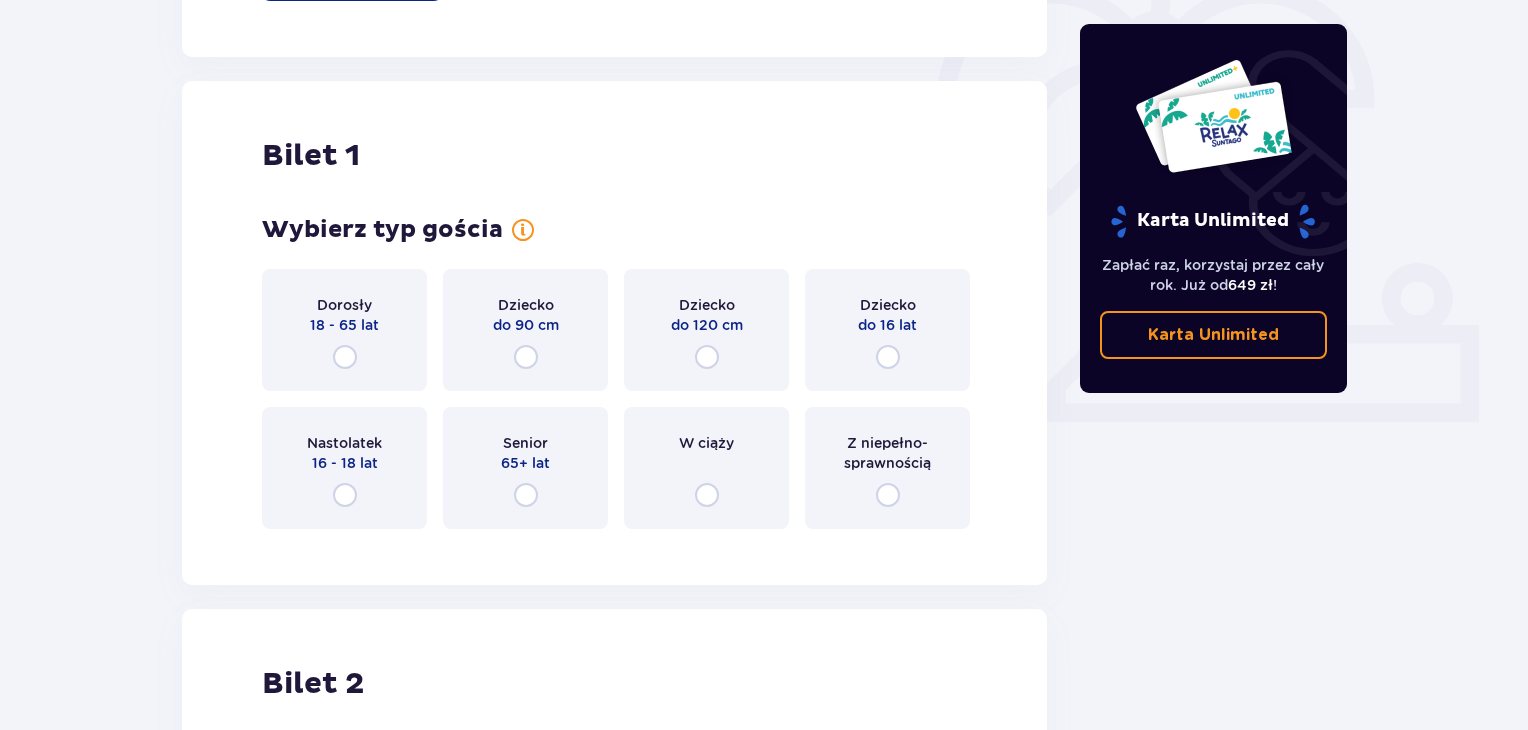 scroll, scrollTop: 668, scrollLeft: 0, axis: vertical 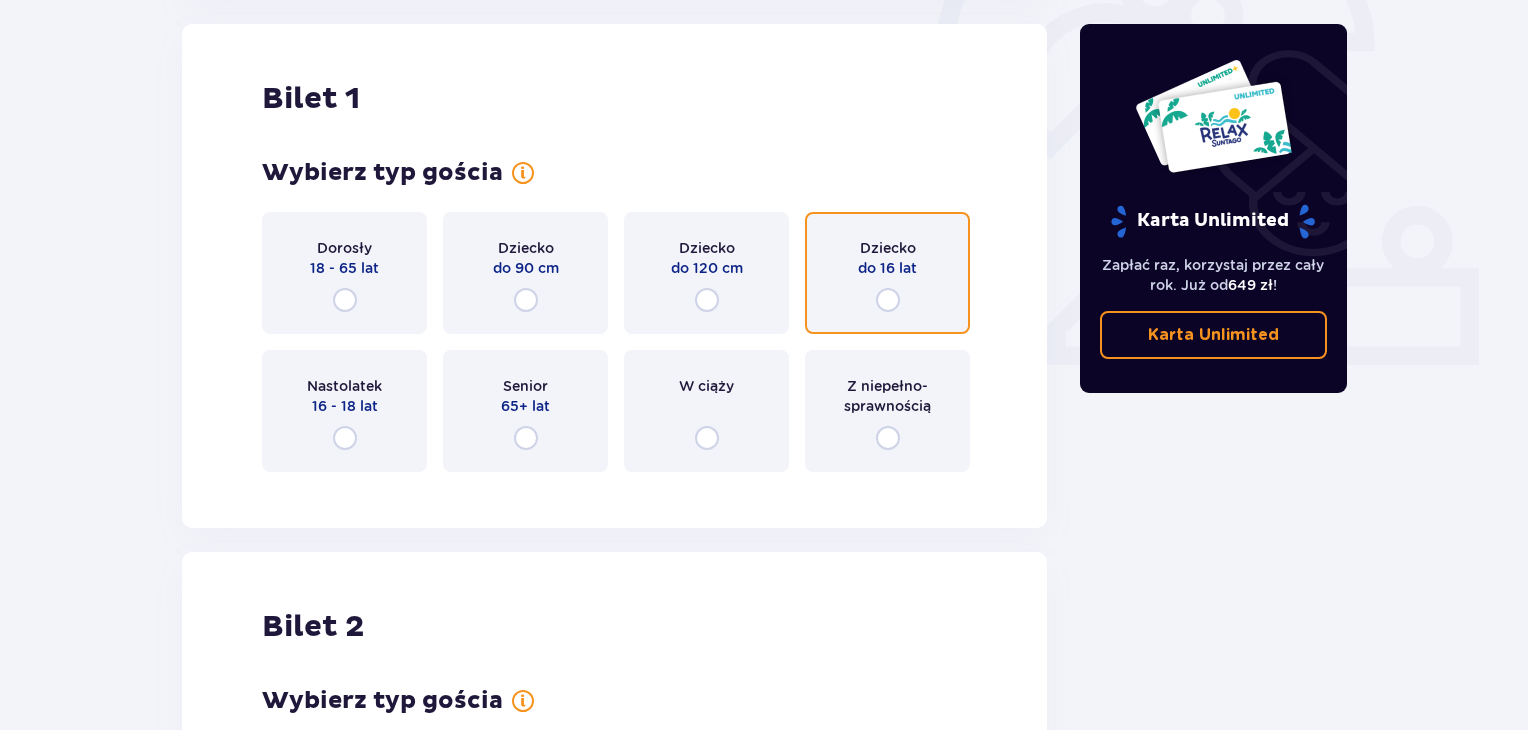 click at bounding box center [888, 300] 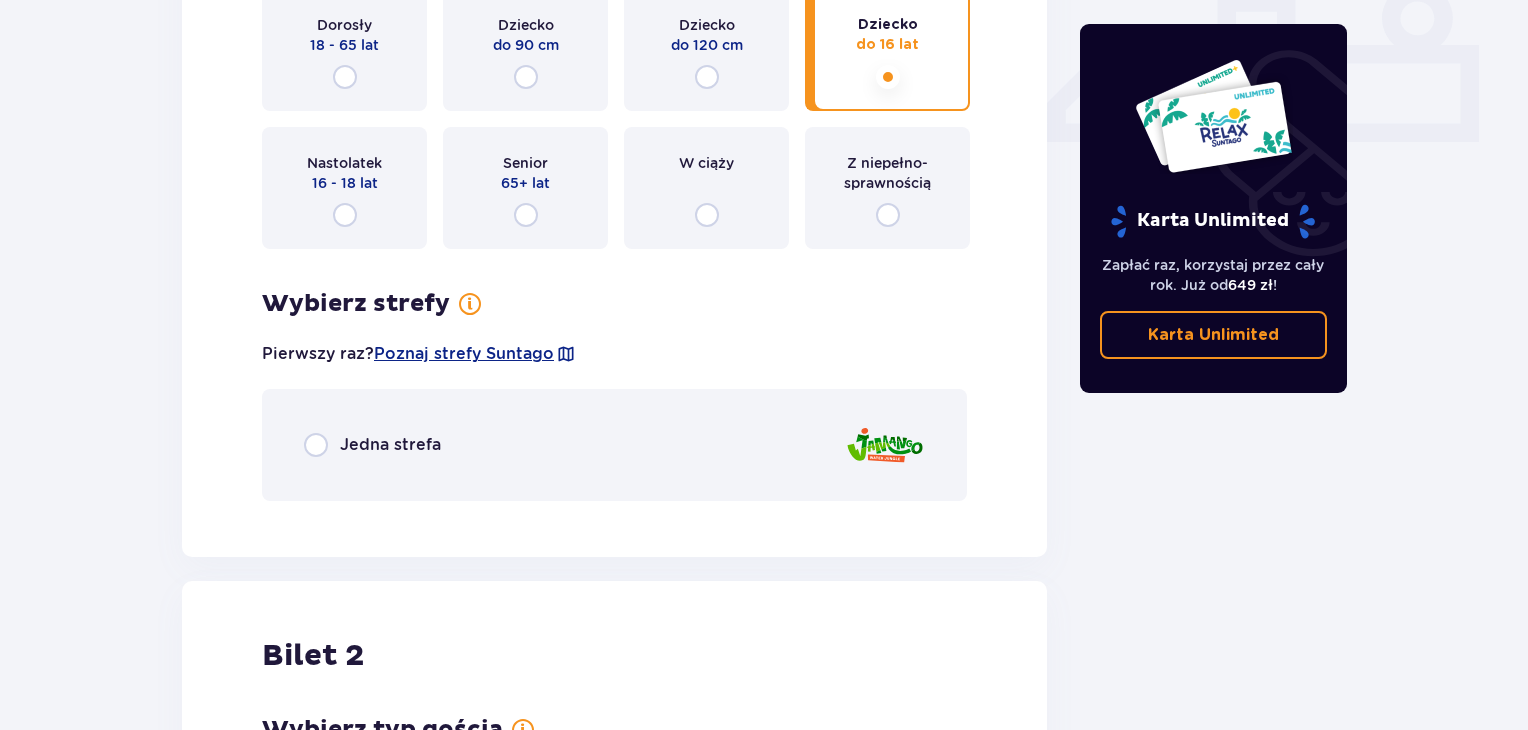 scroll, scrollTop: 884, scrollLeft: 0, axis: vertical 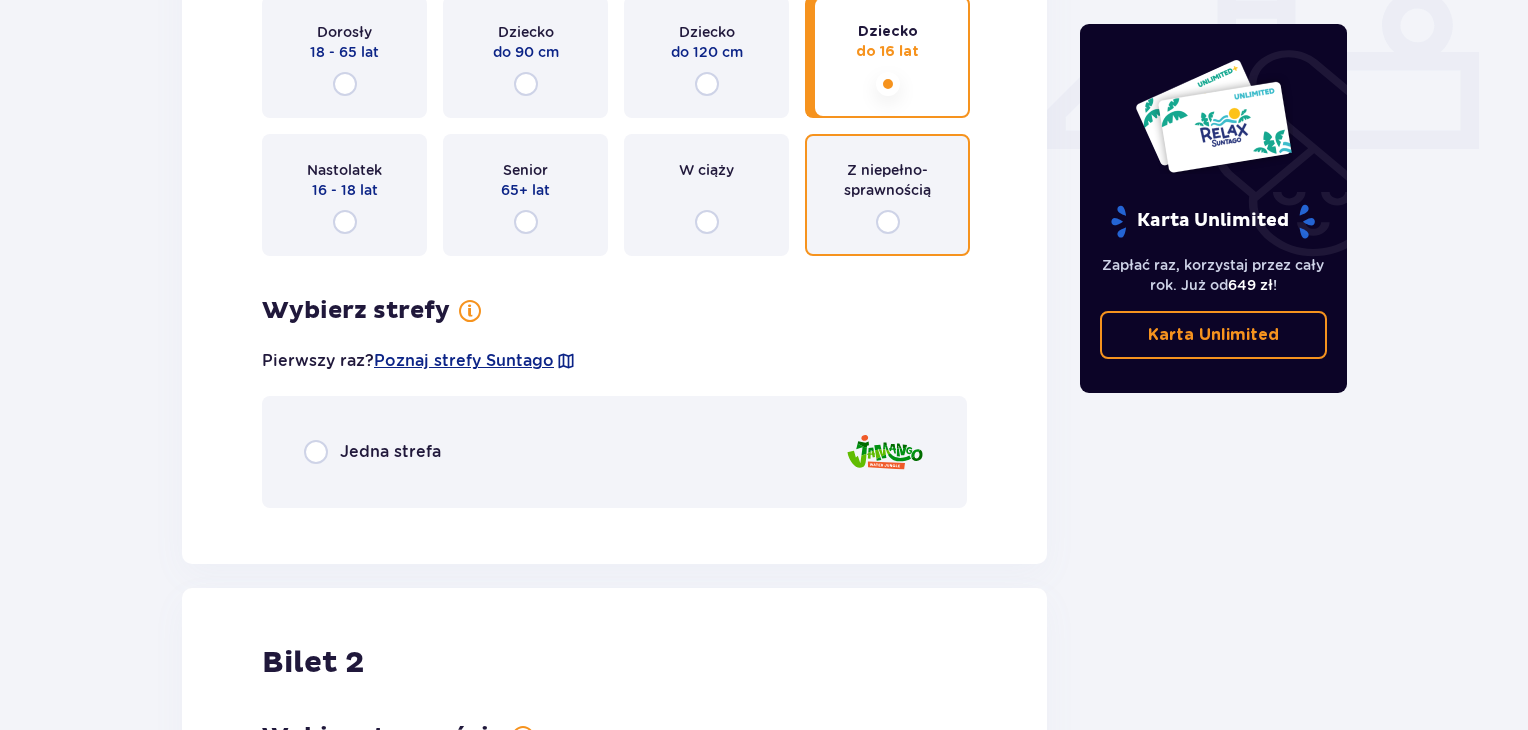 click at bounding box center (888, 222) 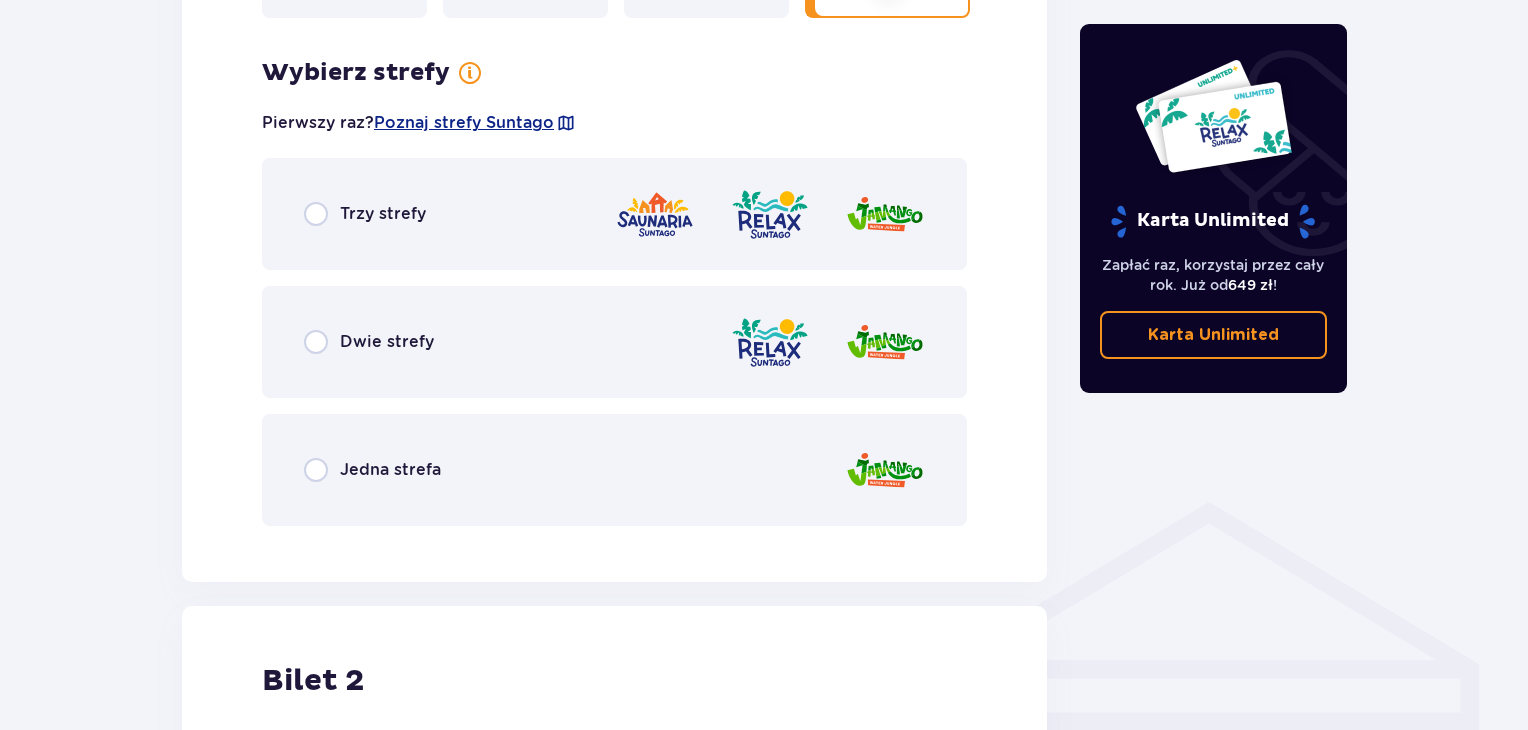 scroll, scrollTop: 1156, scrollLeft: 0, axis: vertical 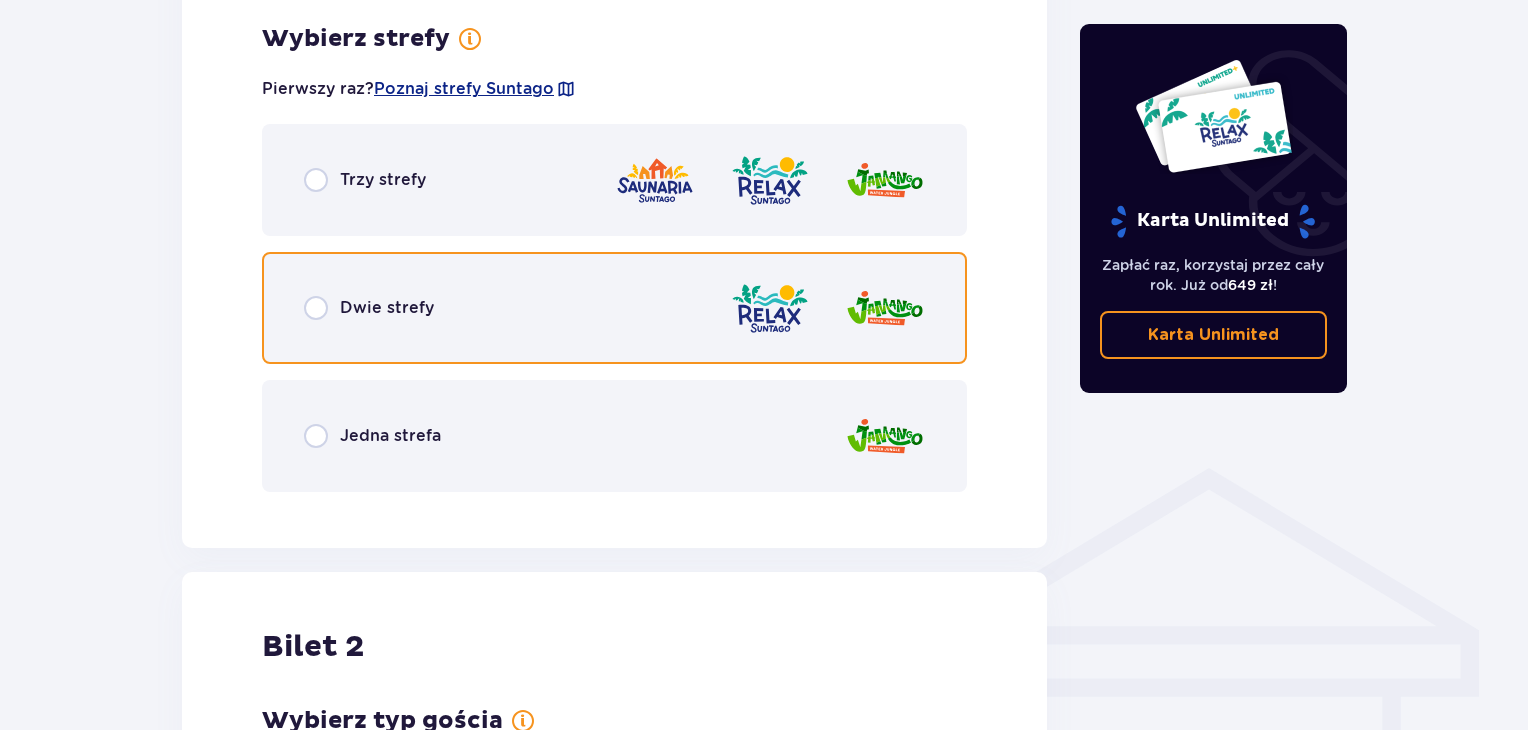 click at bounding box center [316, 308] 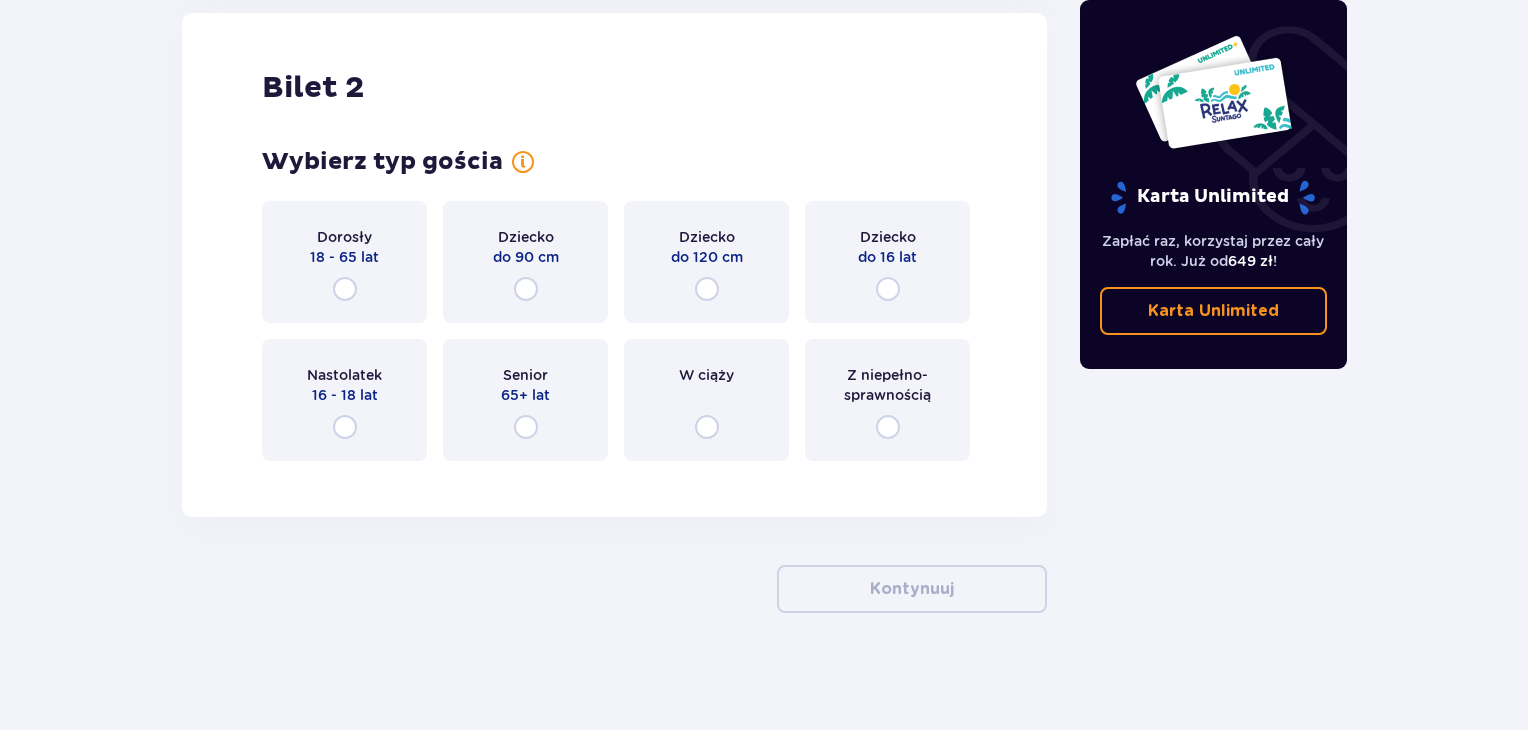 scroll, scrollTop: 2310, scrollLeft: 0, axis: vertical 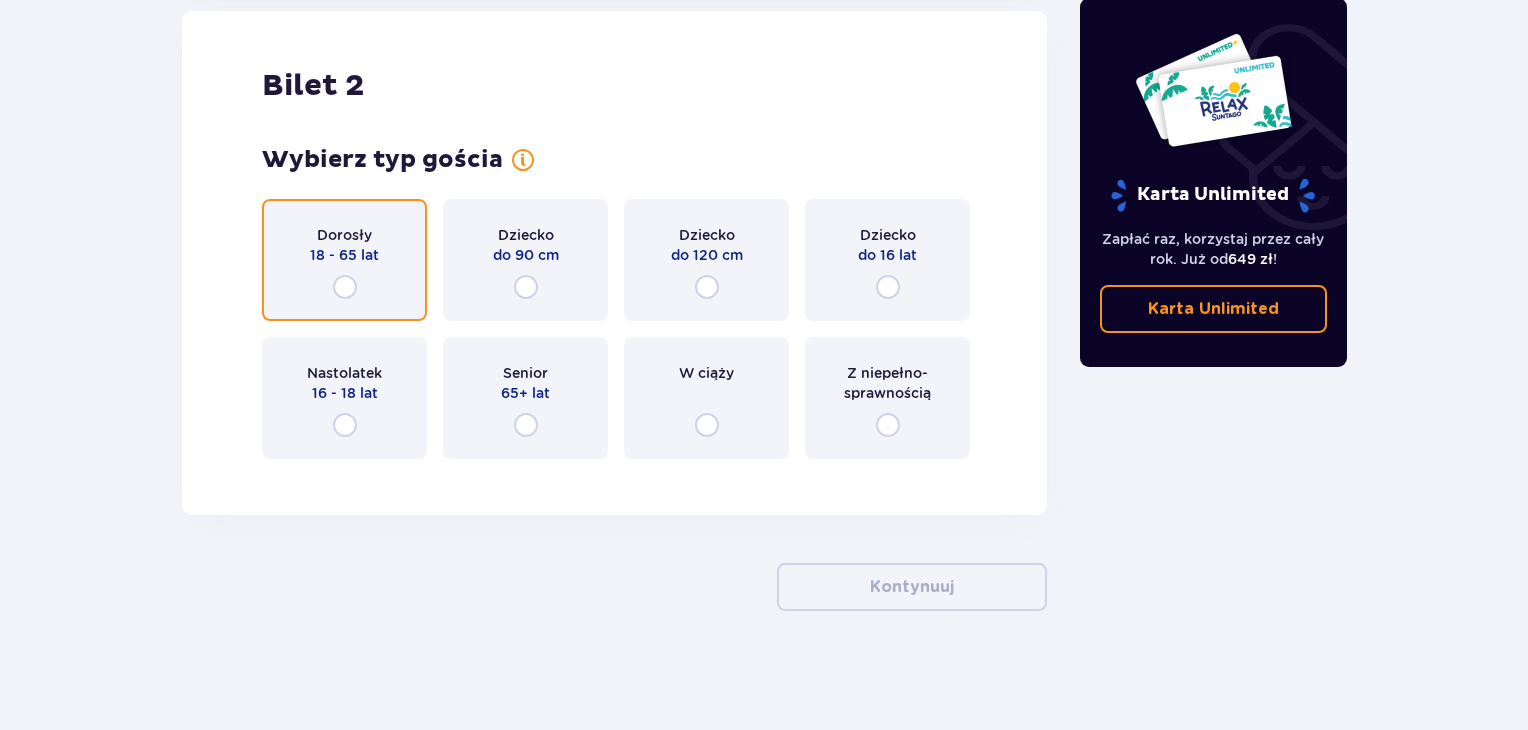 click at bounding box center (345, 287) 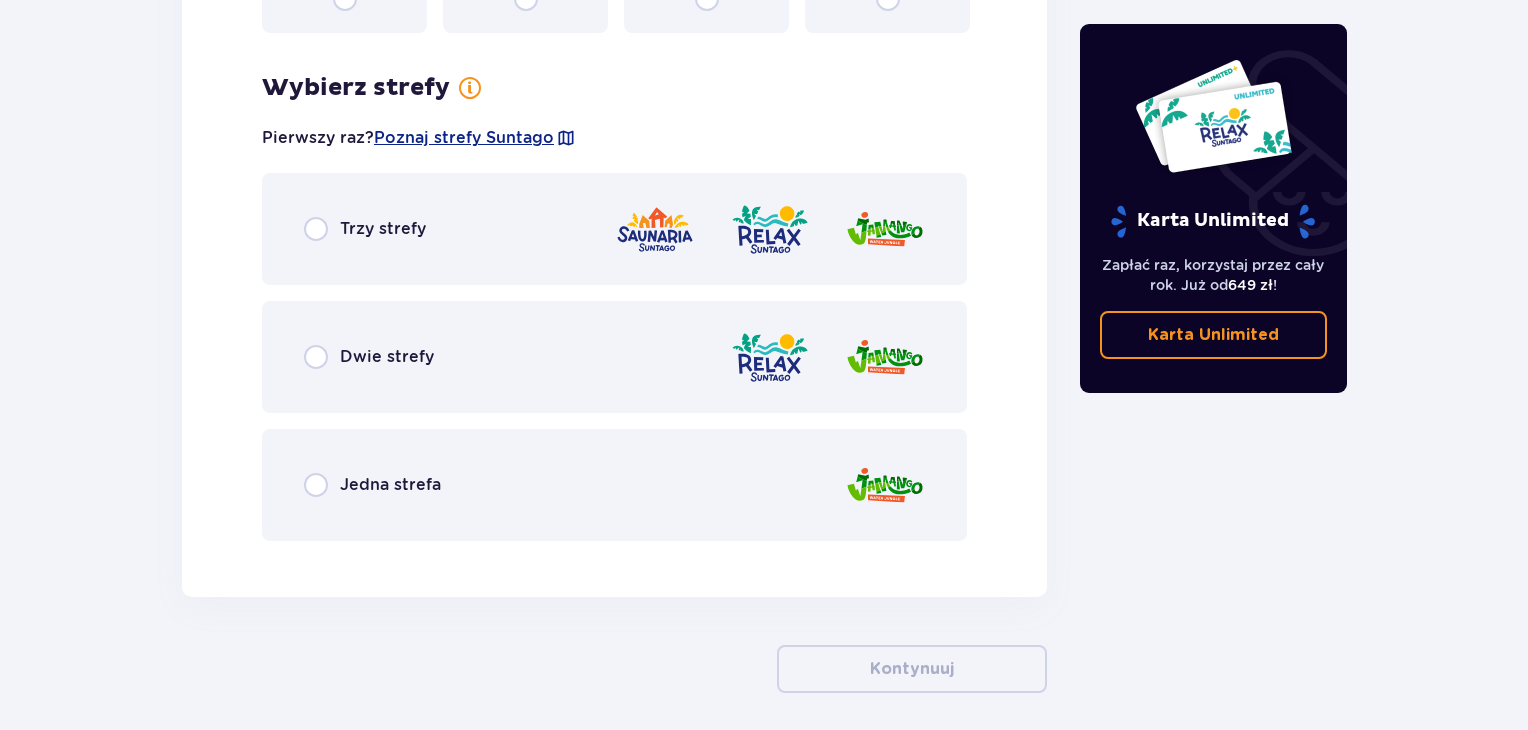 scroll, scrollTop: 2784, scrollLeft: 0, axis: vertical 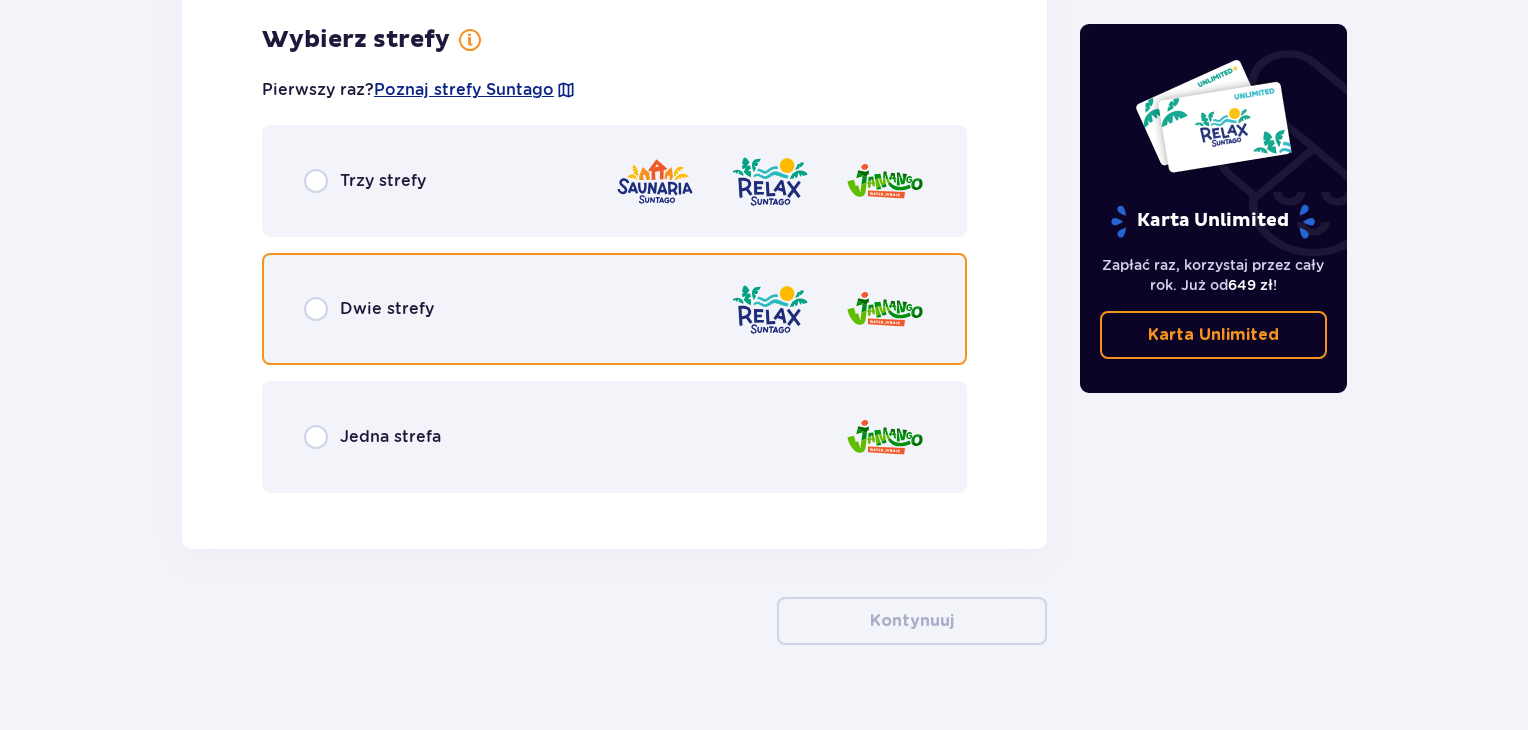click at bounding box center [316, 309] 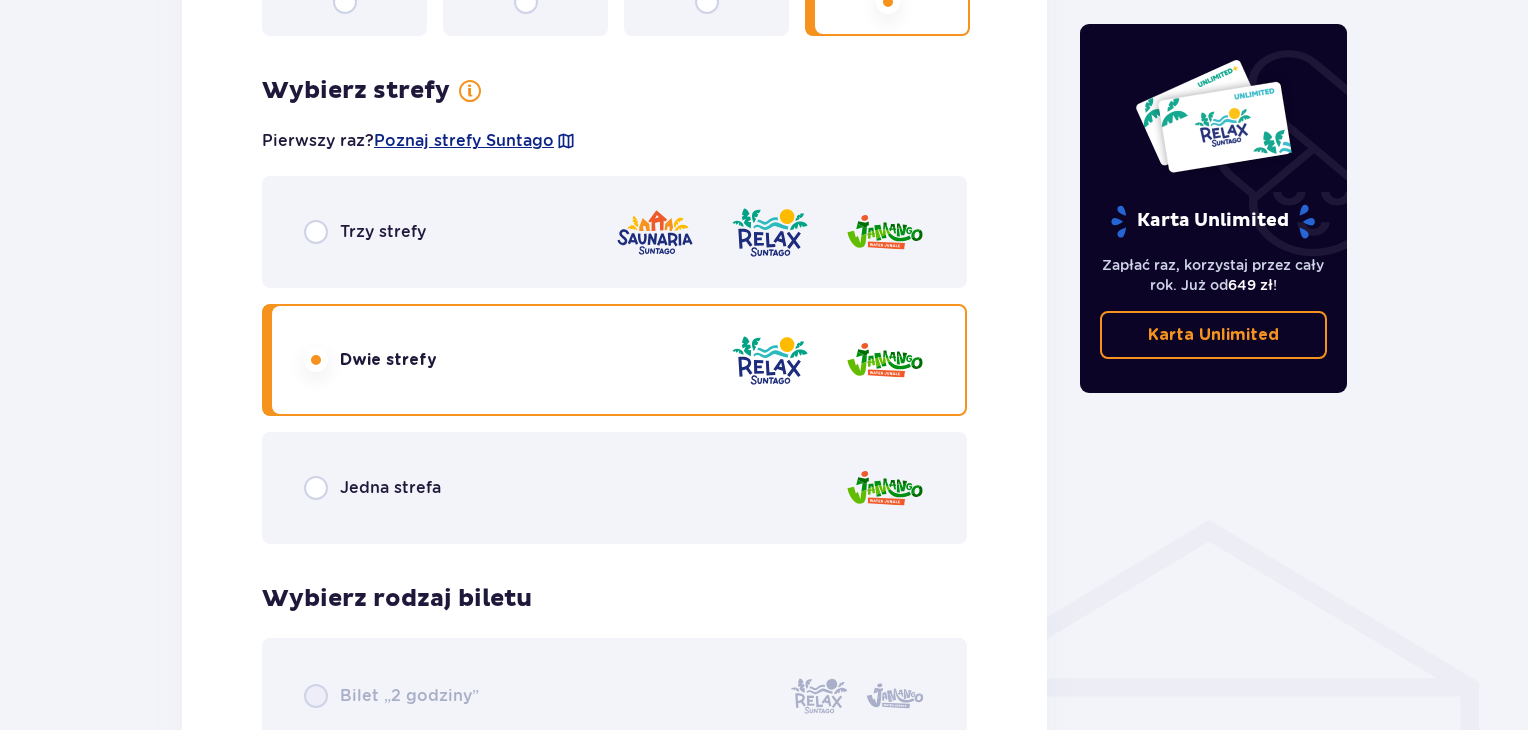 scroll, scrollTop: 1107, scrollLeft: 0, axis: vertical 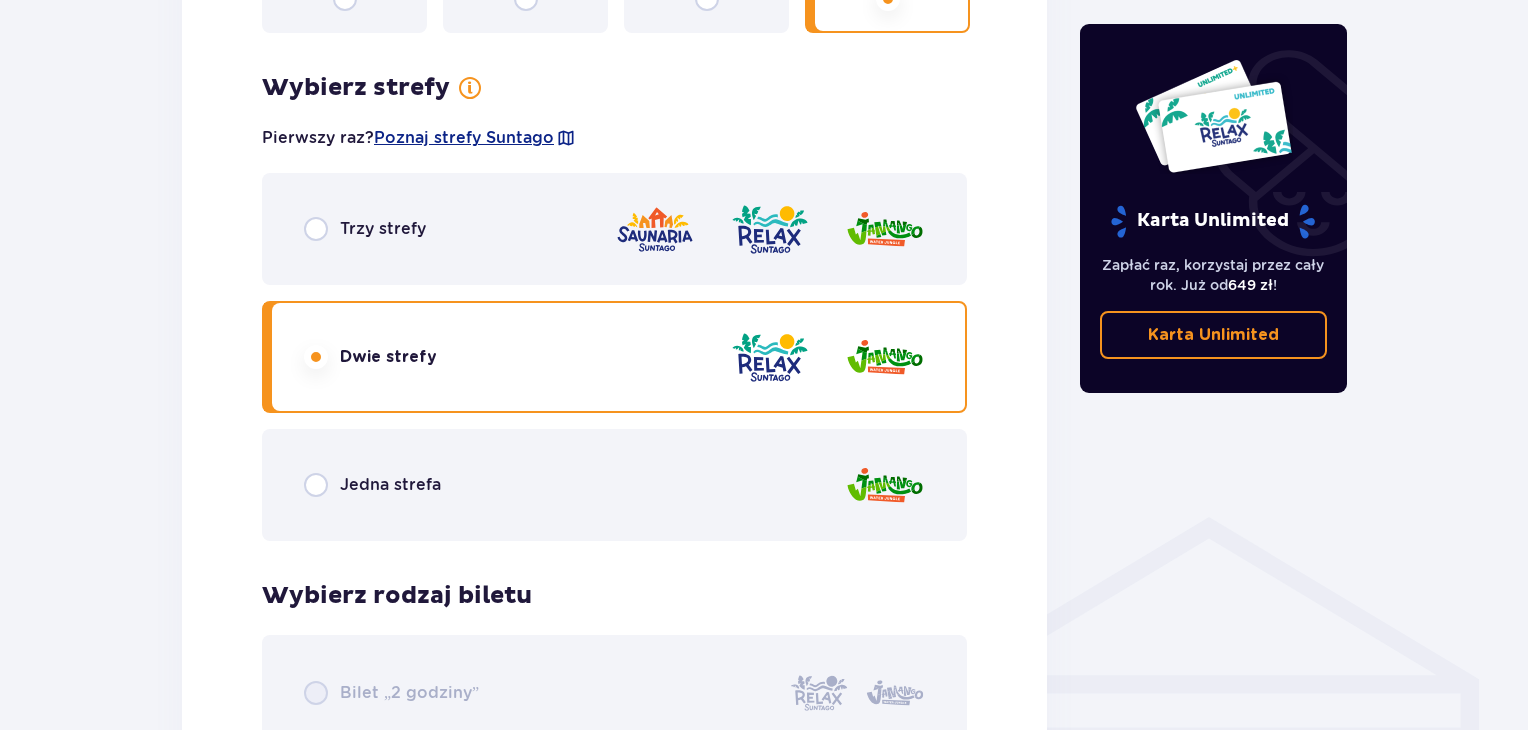 click on "Jedna strefa" at bounding box center [614, 485] 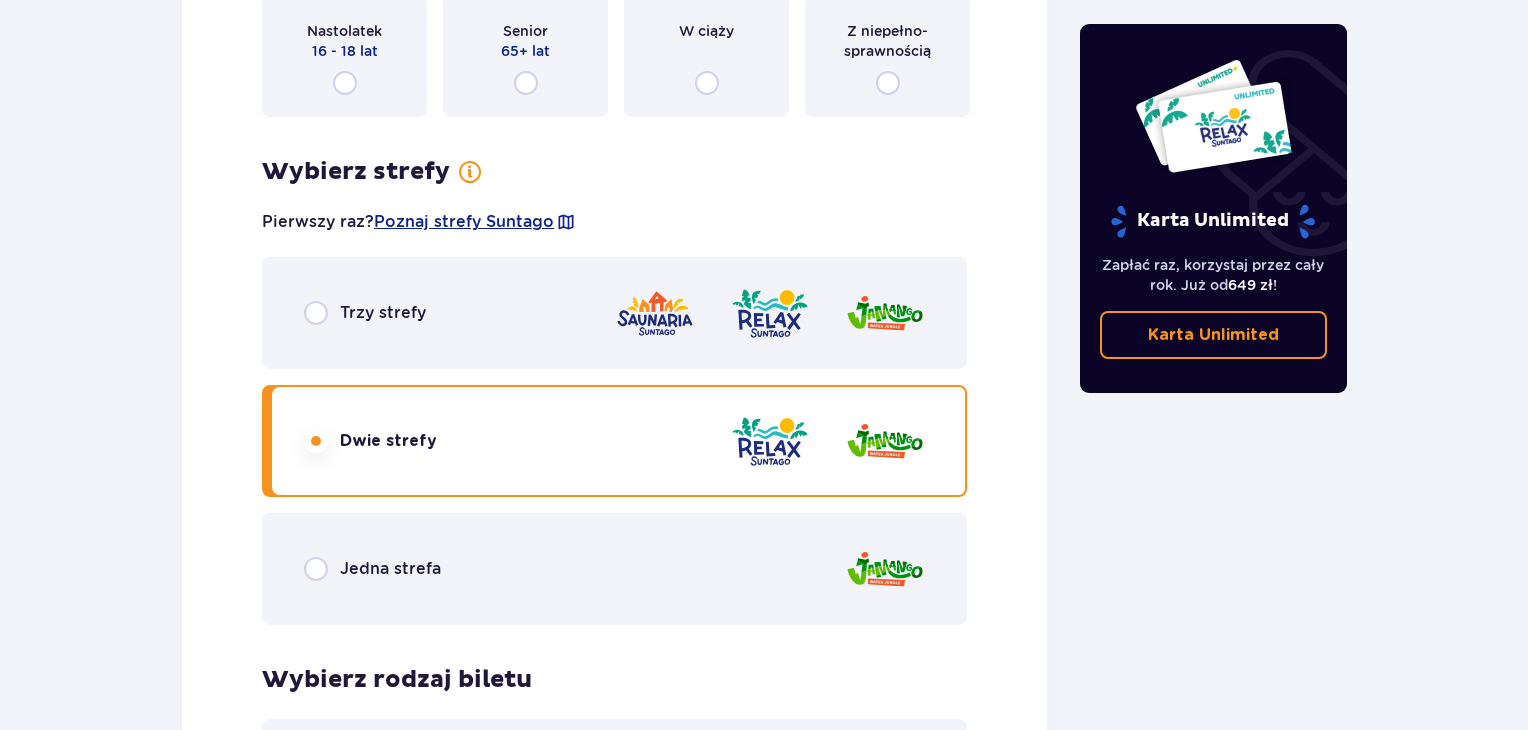 scroll, scrollTop: 2651, scrollLeft: 0, axis: vertical 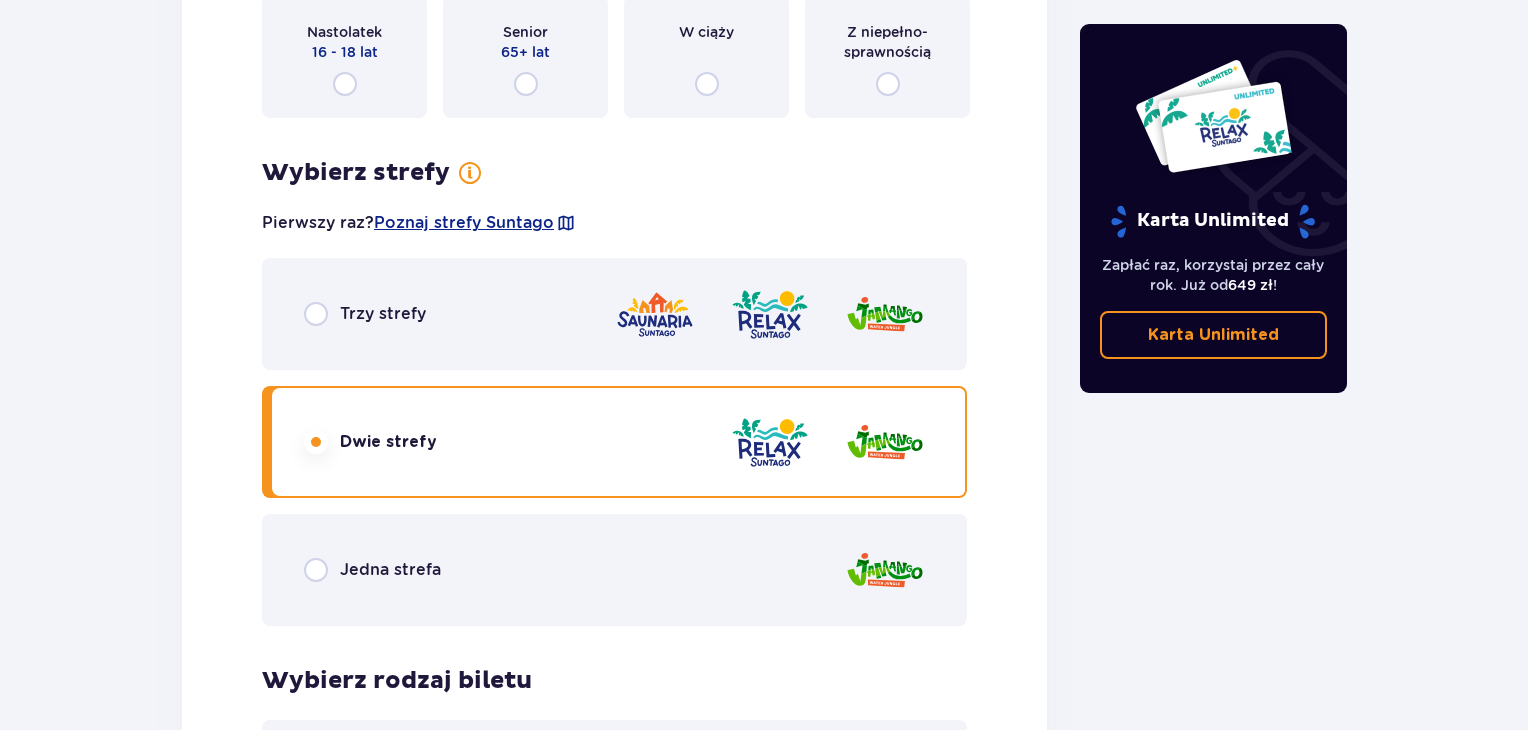 click on "Jedna strefa" at bounding box center (614, 570) 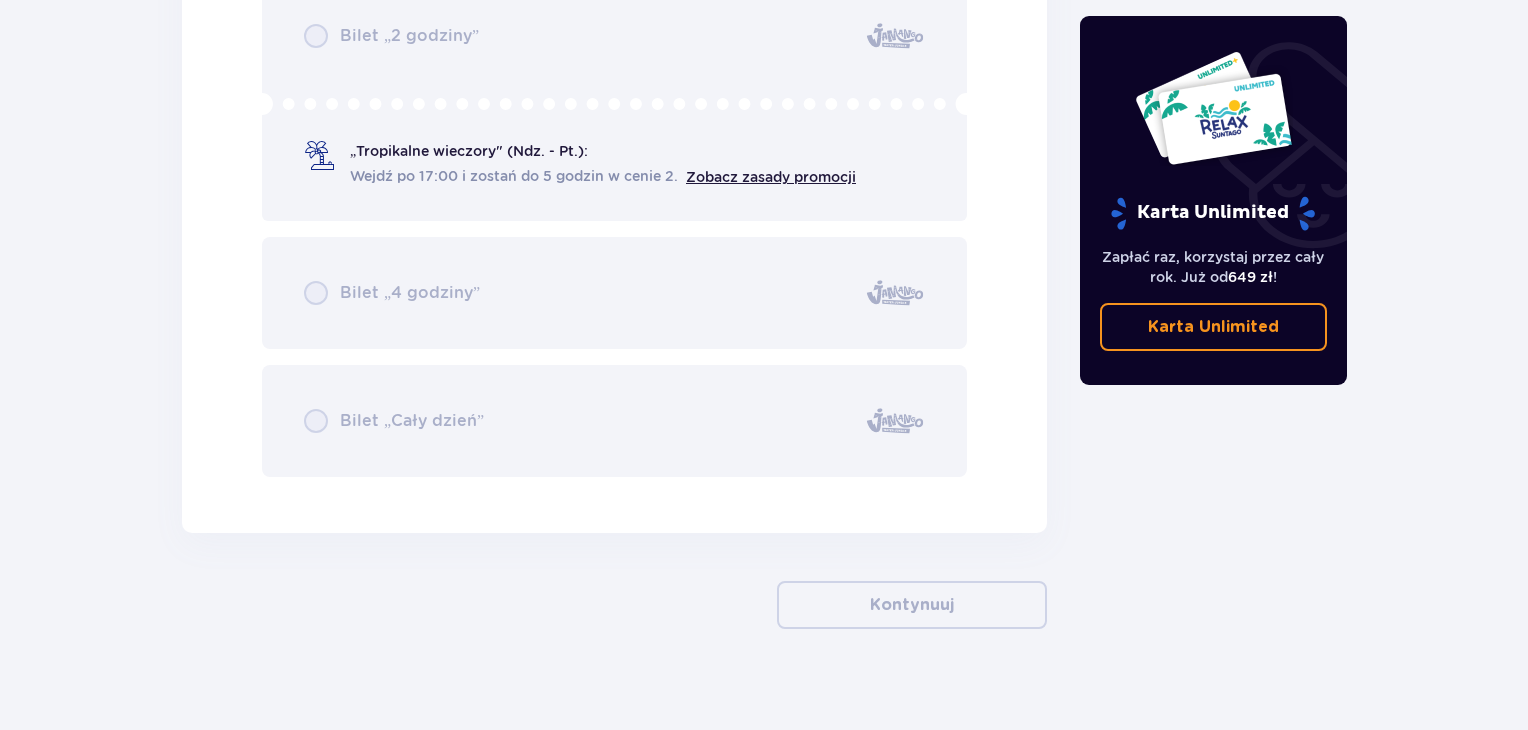 scroll, scrollTop: 3411, scrollLeft: 0, axis: vertical 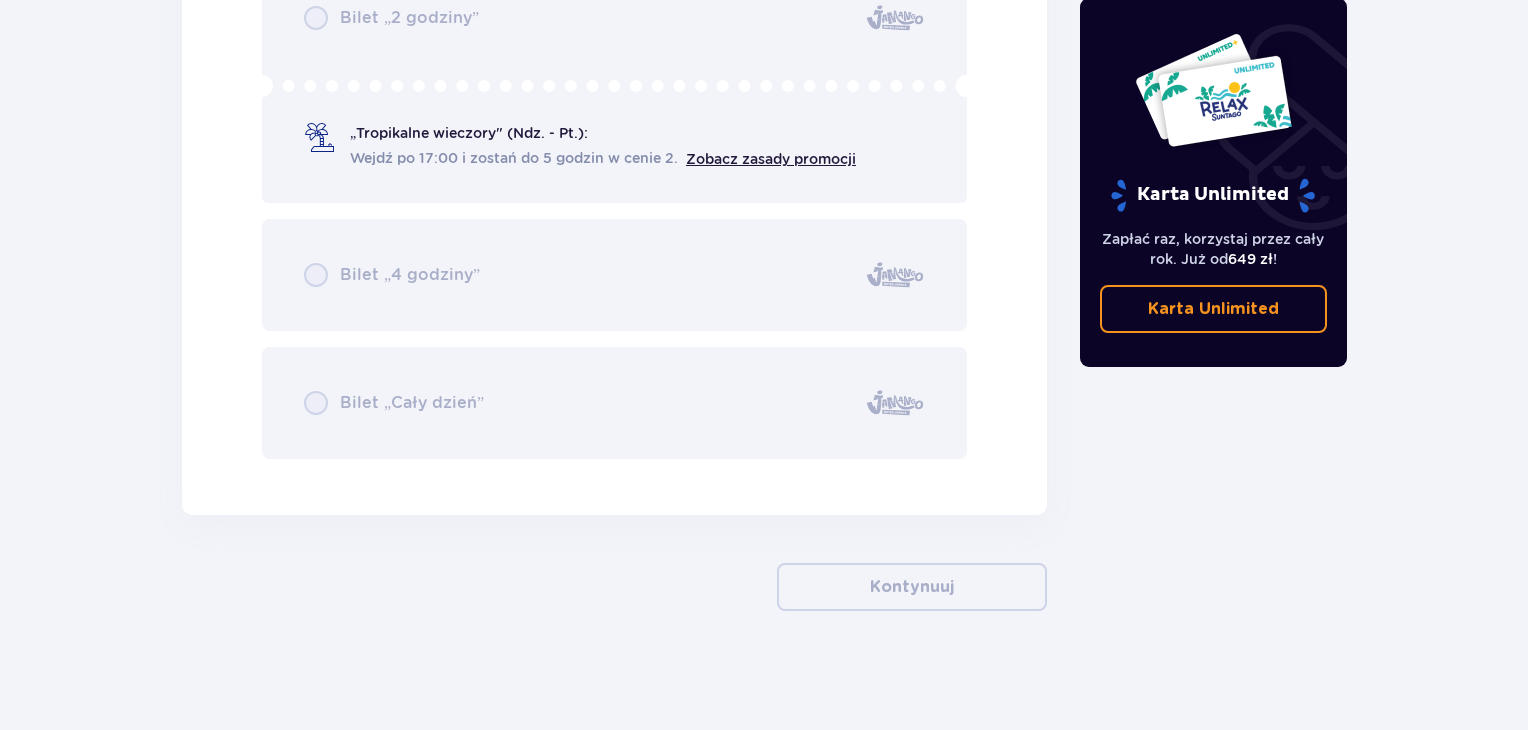 click on "Bilet „2 godziny”   „Tropikalne wieczory" (Ndz. - Pt.): Wejdź po 17:00 i zostań do 5 godzin w cenie 2. Zobacz zasady promocji Bilet „4 godziny”   Bilet „Cały dzień”" at bounding box center (614, 209) 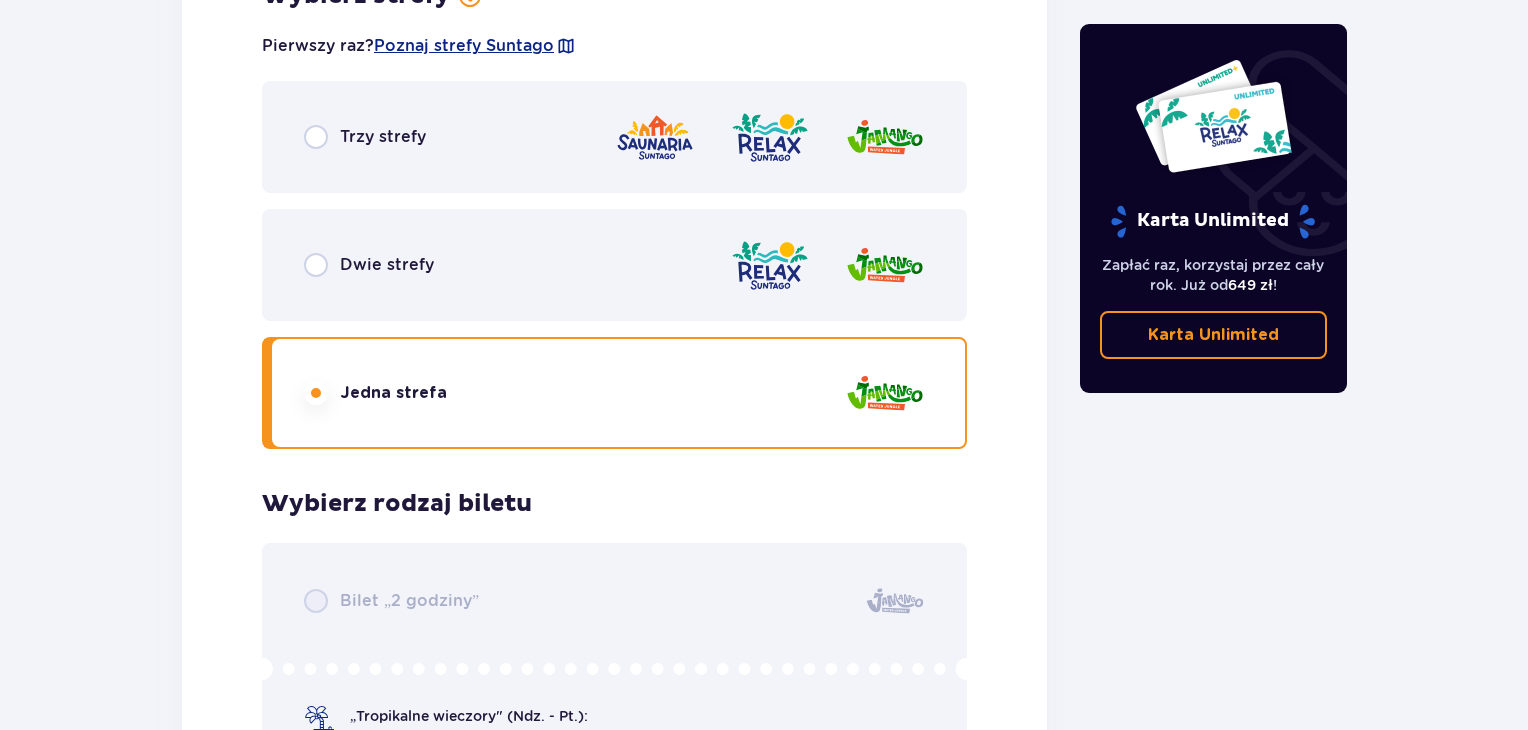 scroll, scrollTop: 2824, scrollLeft: 0, axis: vertical 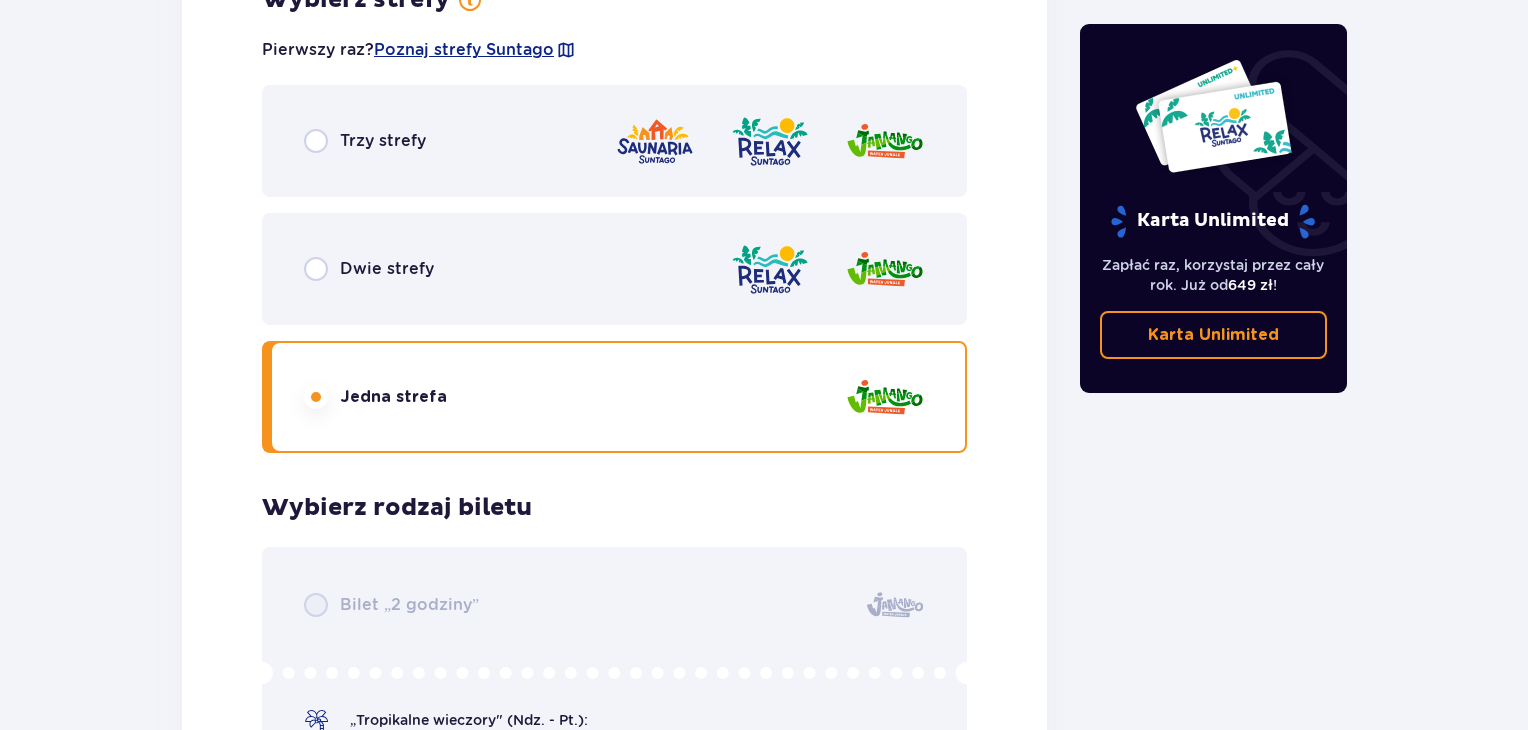 click on "Karta Unlimited" at bounding box center [1213, 335] 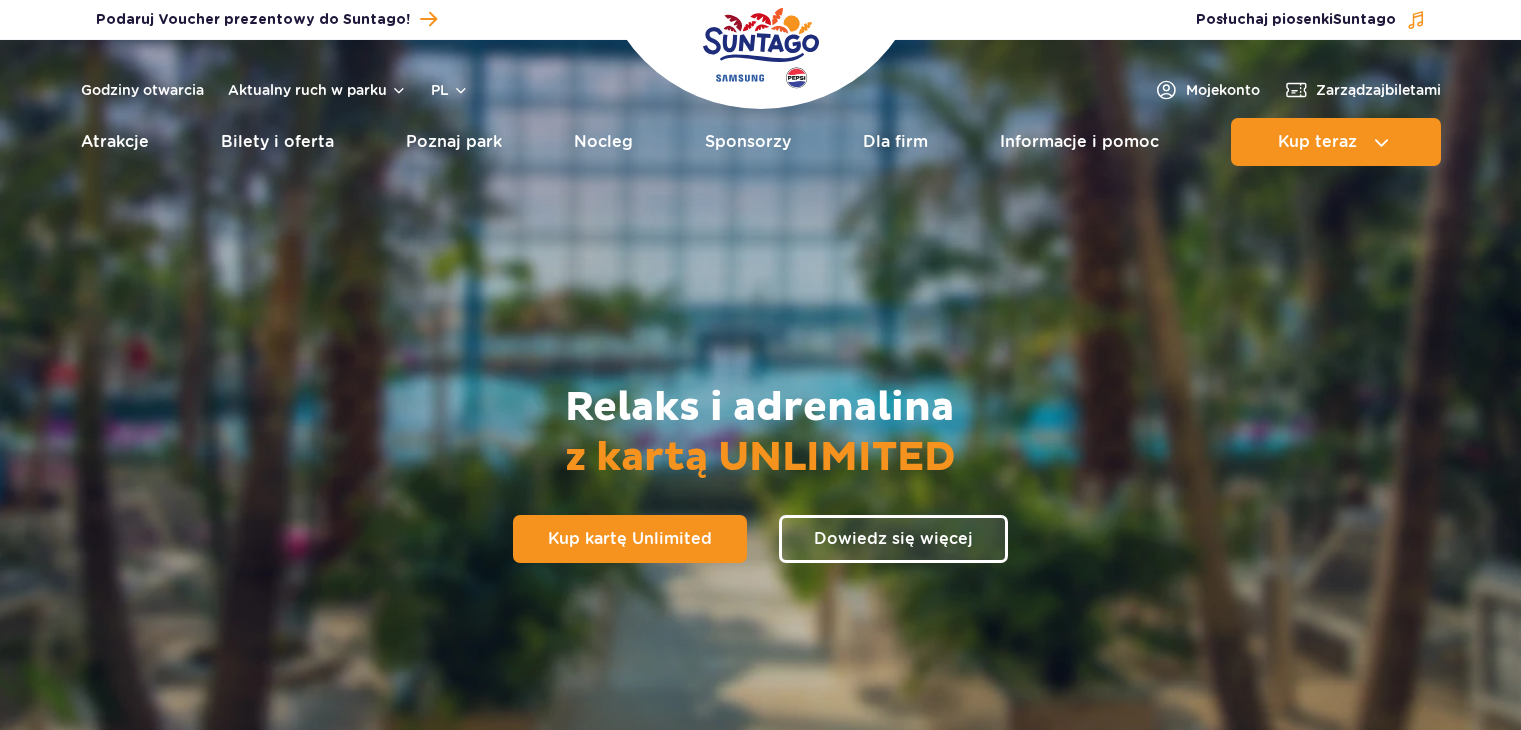 scroll, scrollTop: 0, scrollLeft: 0, axis: both 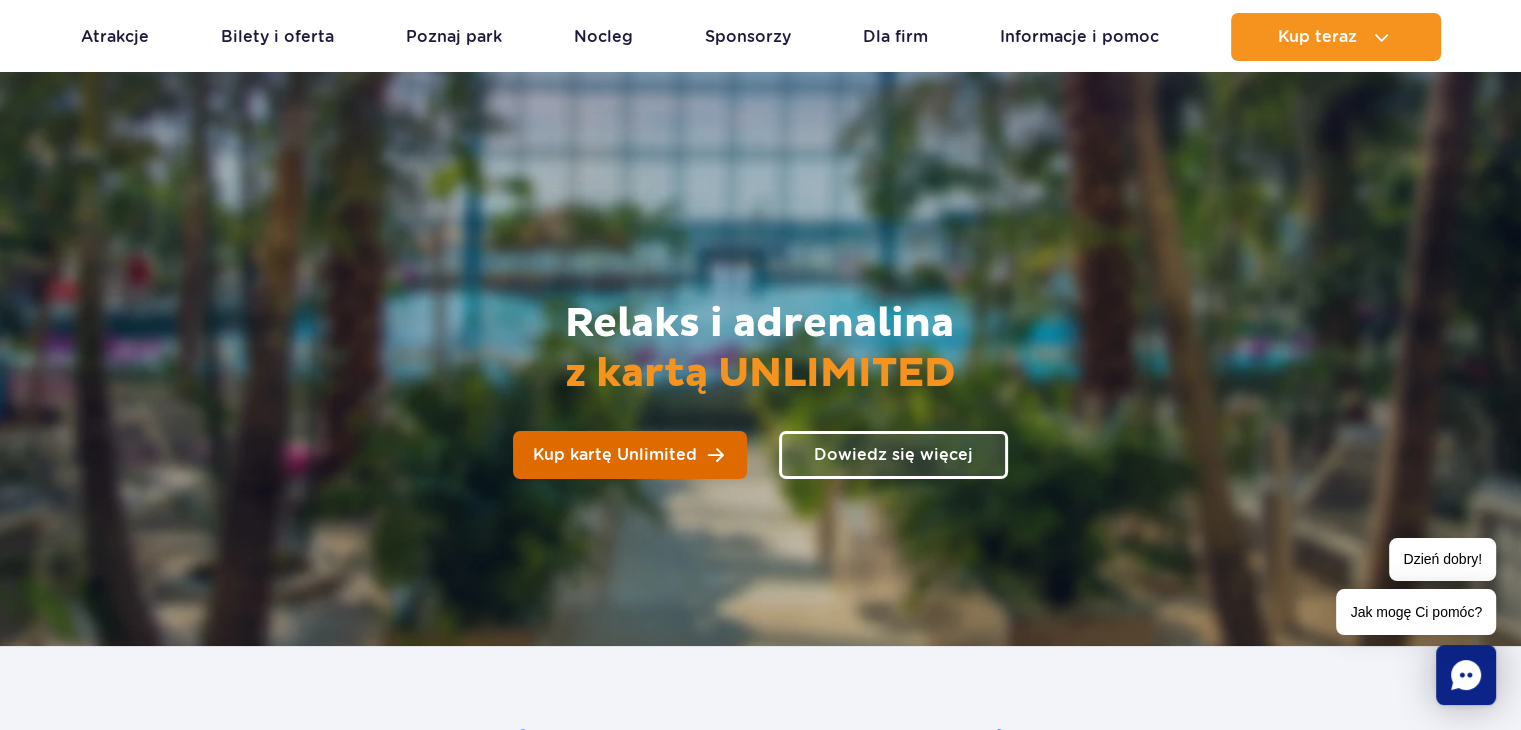 click on "Kup kartę Unlimited" at bounding box center [630, 455] 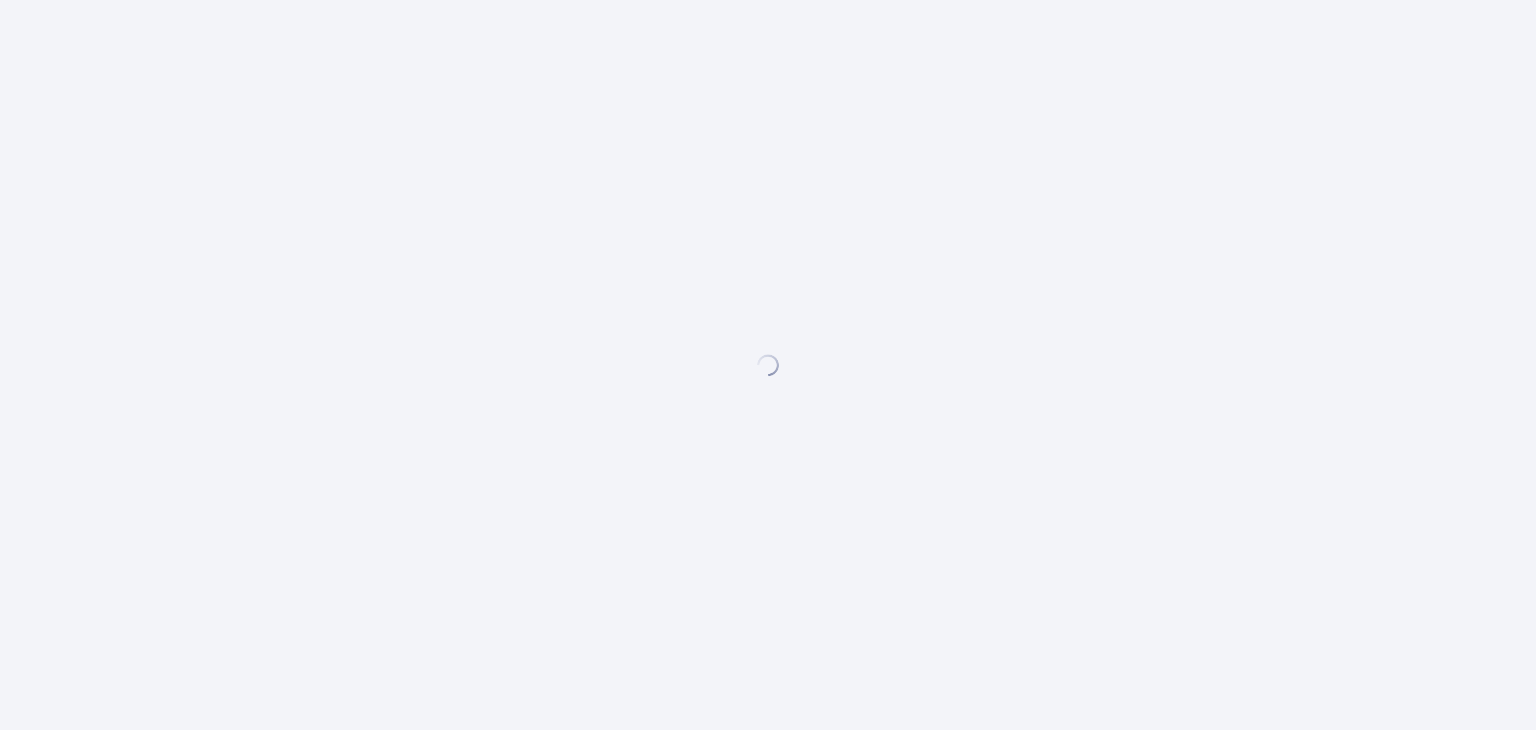 scroll, scrollTop: 0, scrollLeft: 0, axis: both 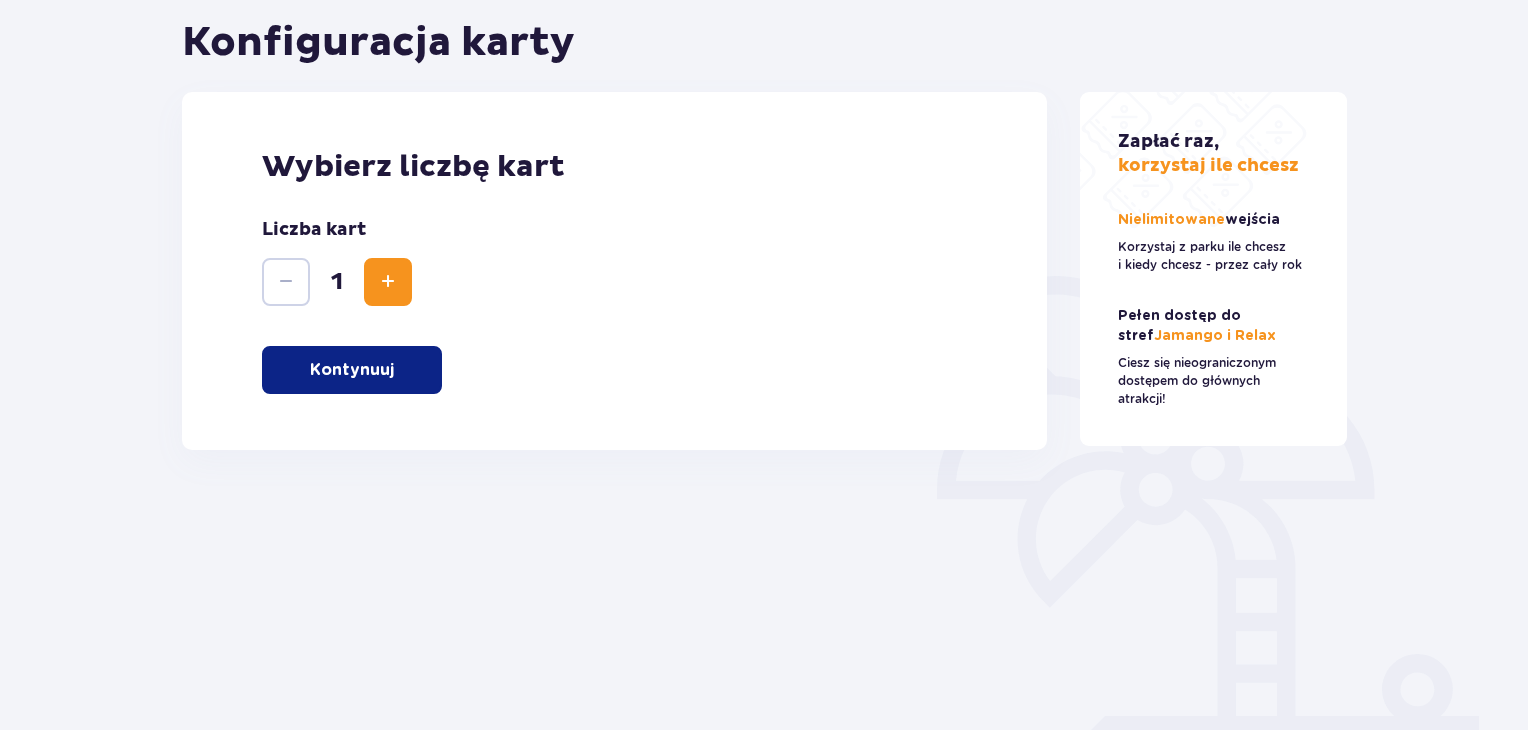 click at bounding box center (388, 282) 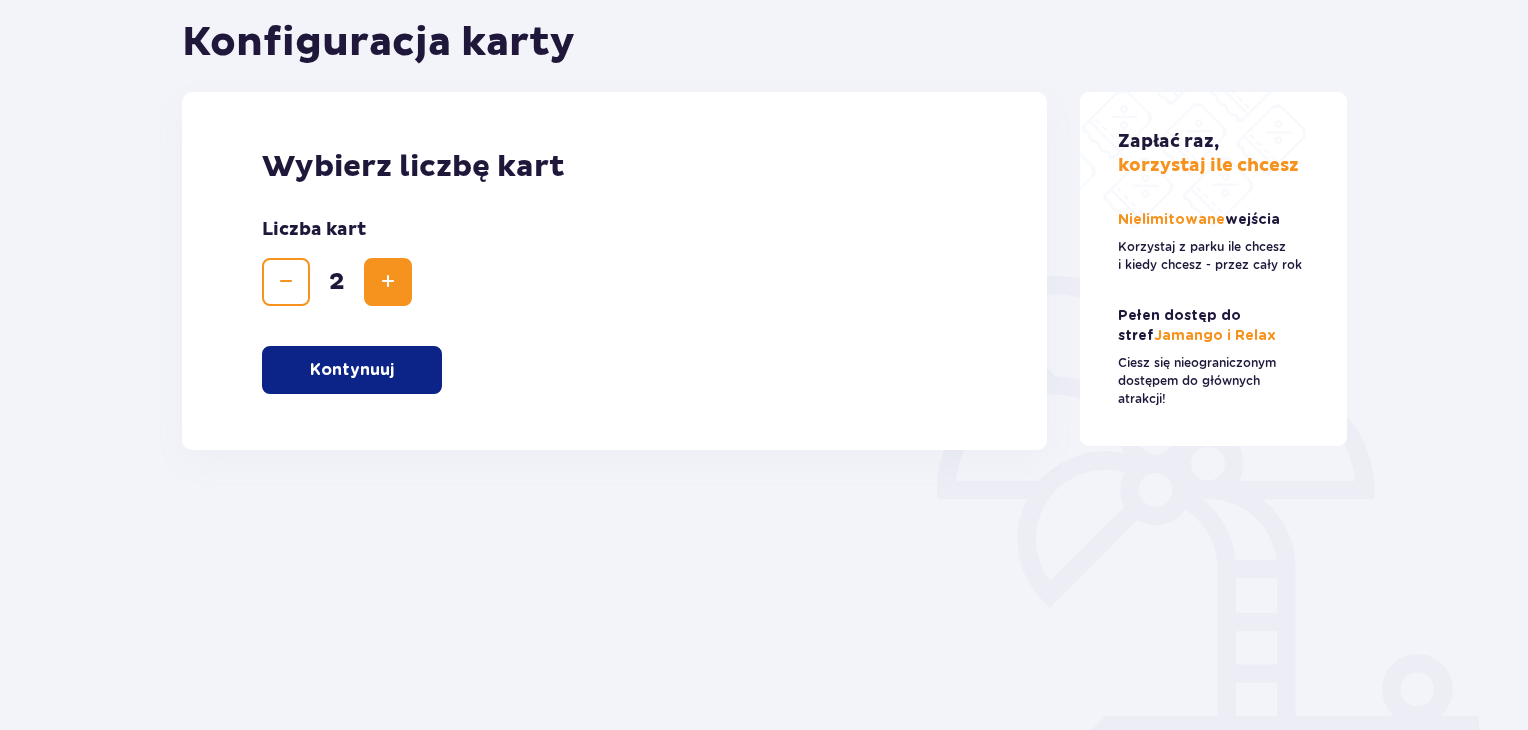 click on "Kontynuuj" at bounding box center (352, 370) 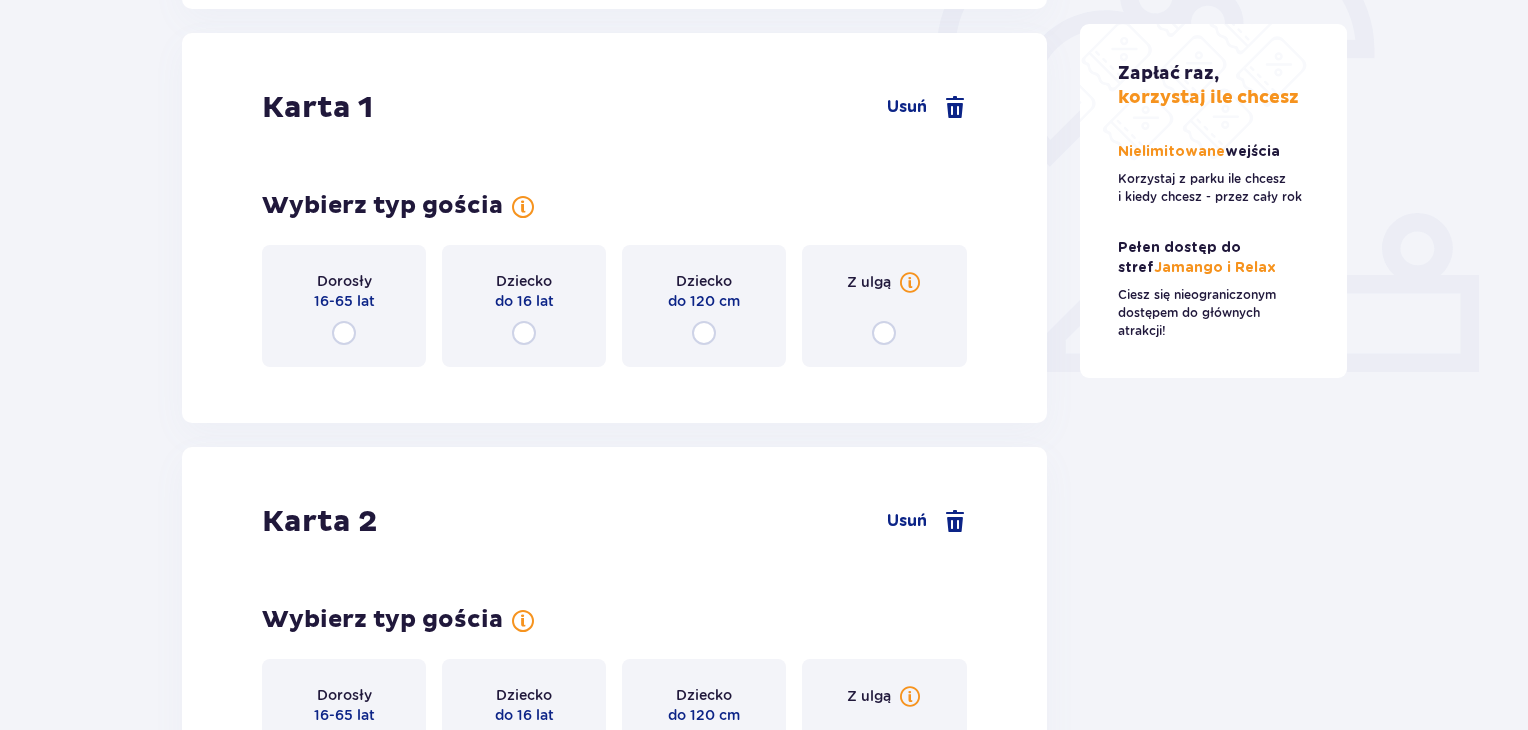 scroll, scrollTop: 670, scrollLeft: 0, axis: vertical 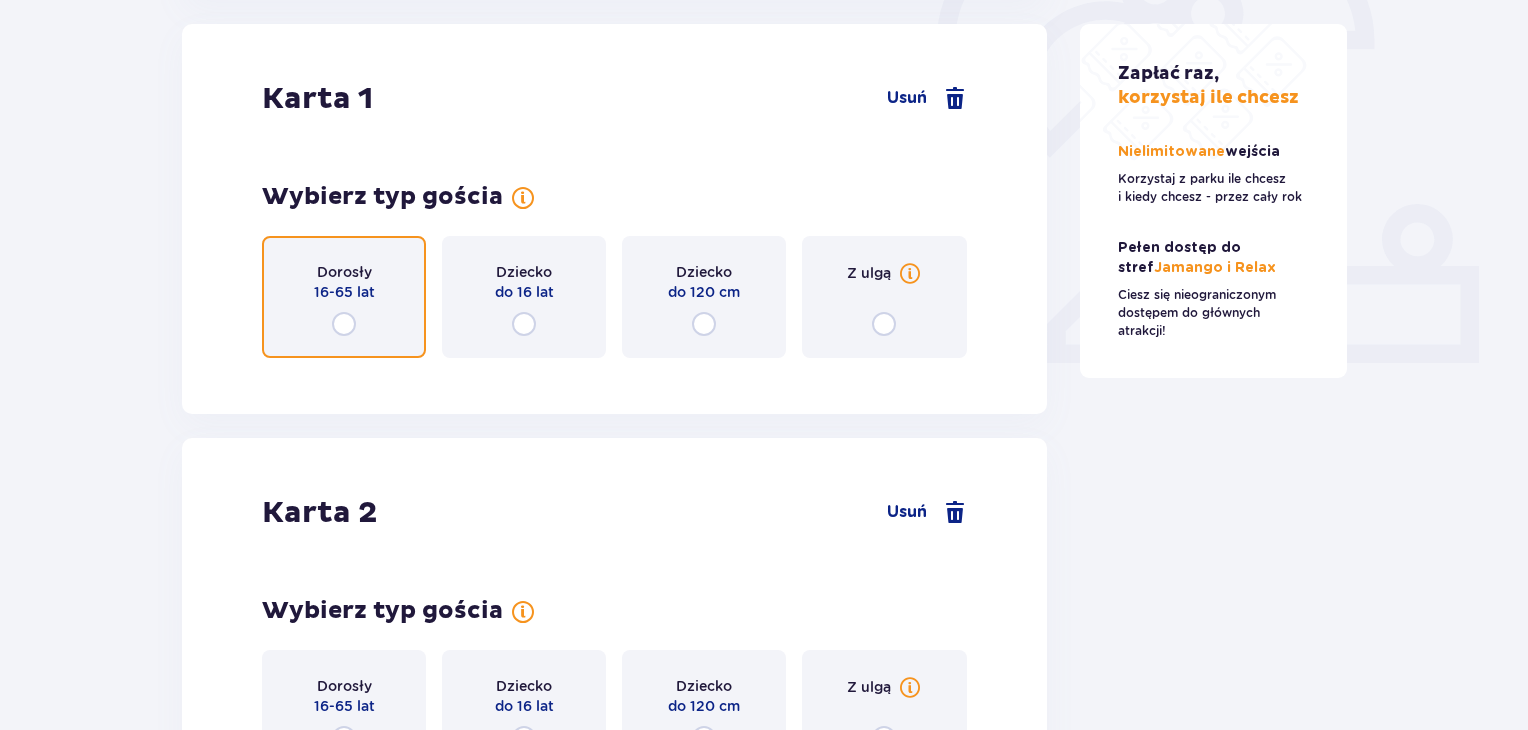 click at bounding box center [344, 324] 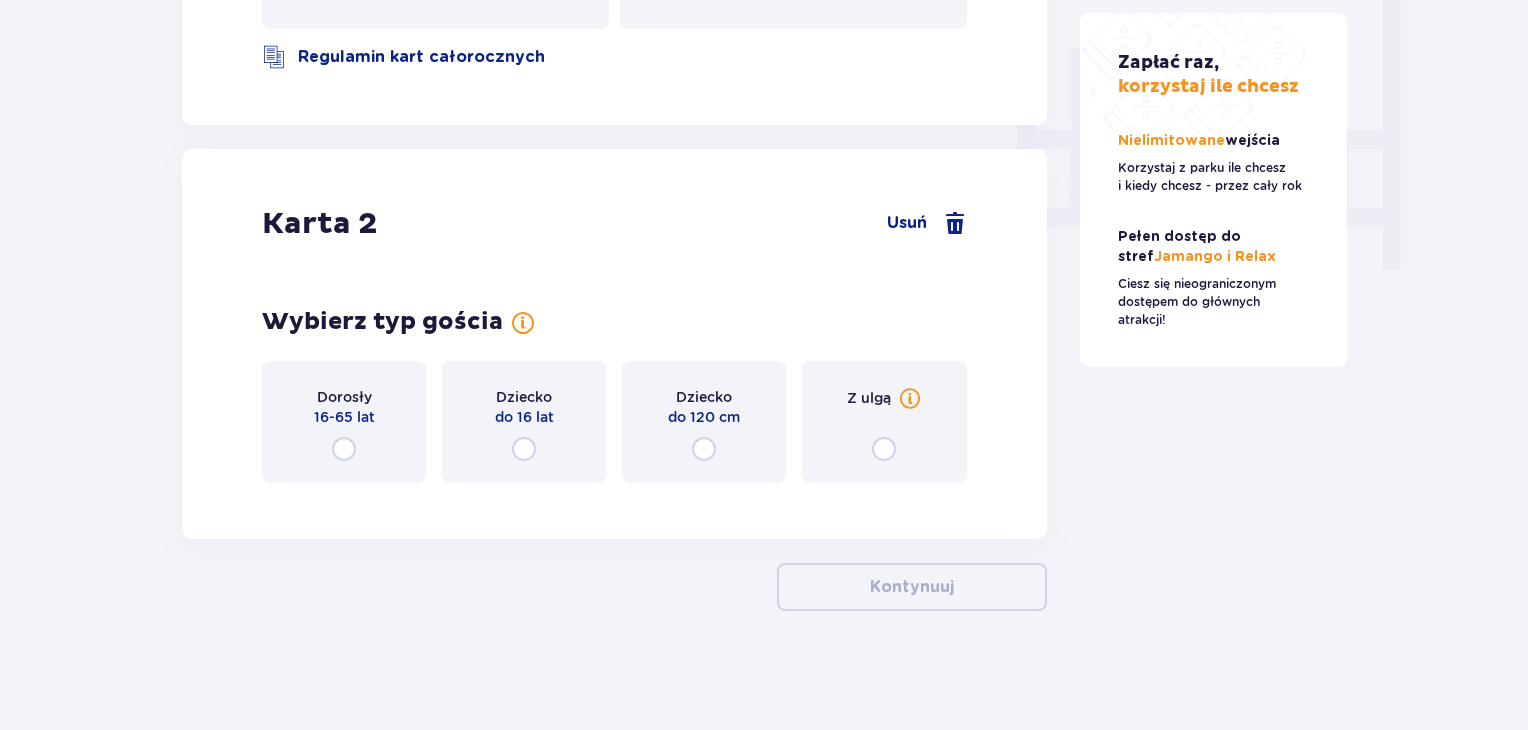 scroll, scrollTop: 1886, scrollLeft: 0, axis: vertical 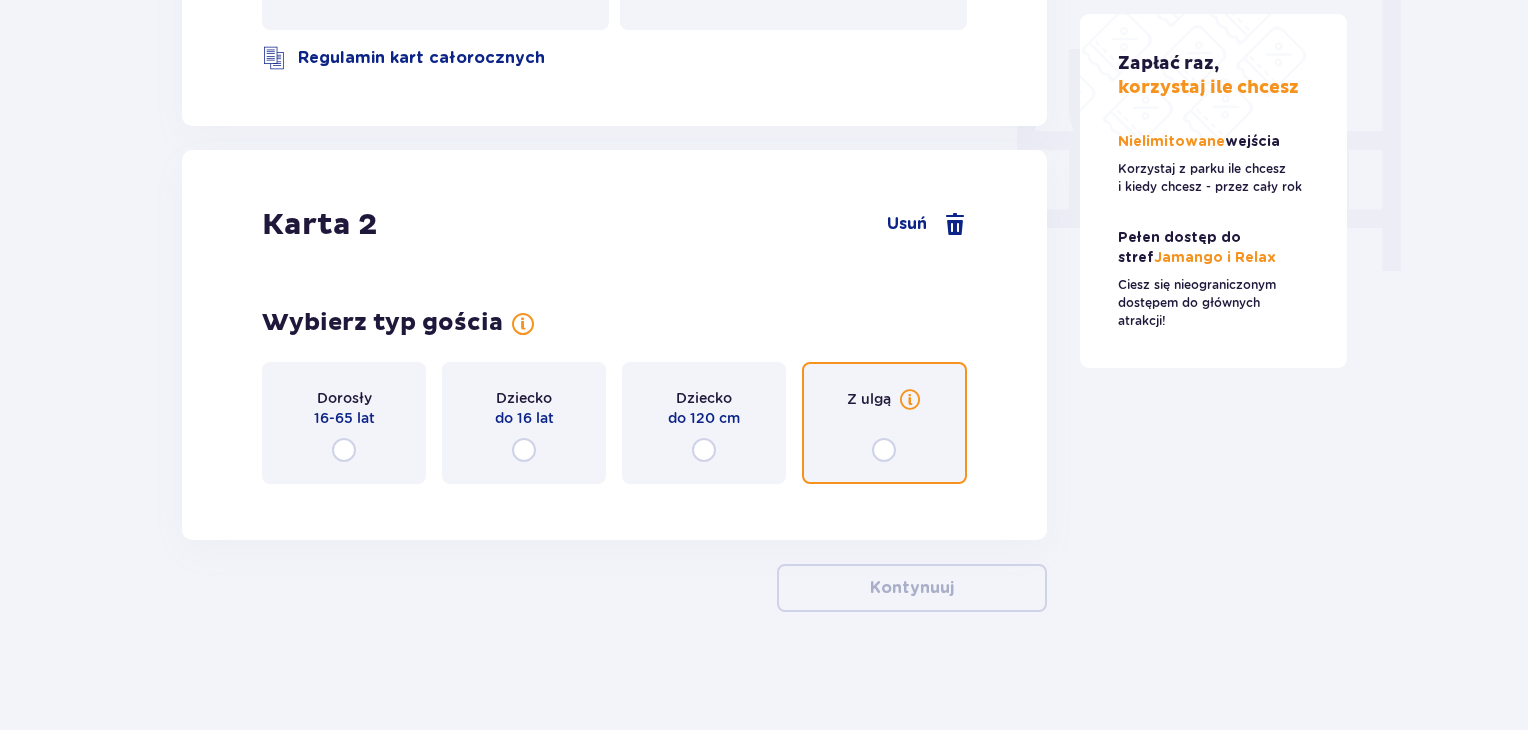 click at bounding box center (884, 450) 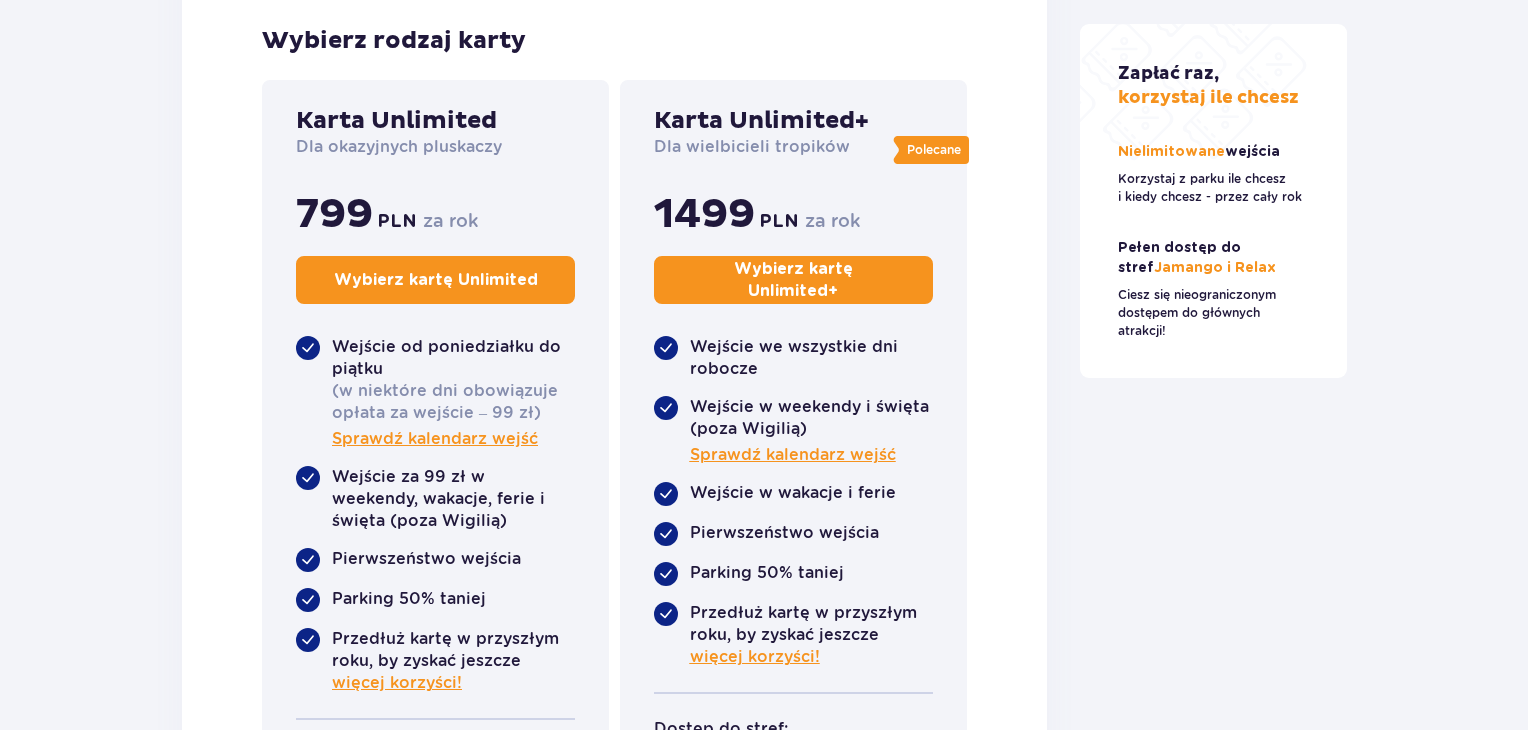 scroll, scrollTop: 2408, scrollLeft: 0, axis: vertical 